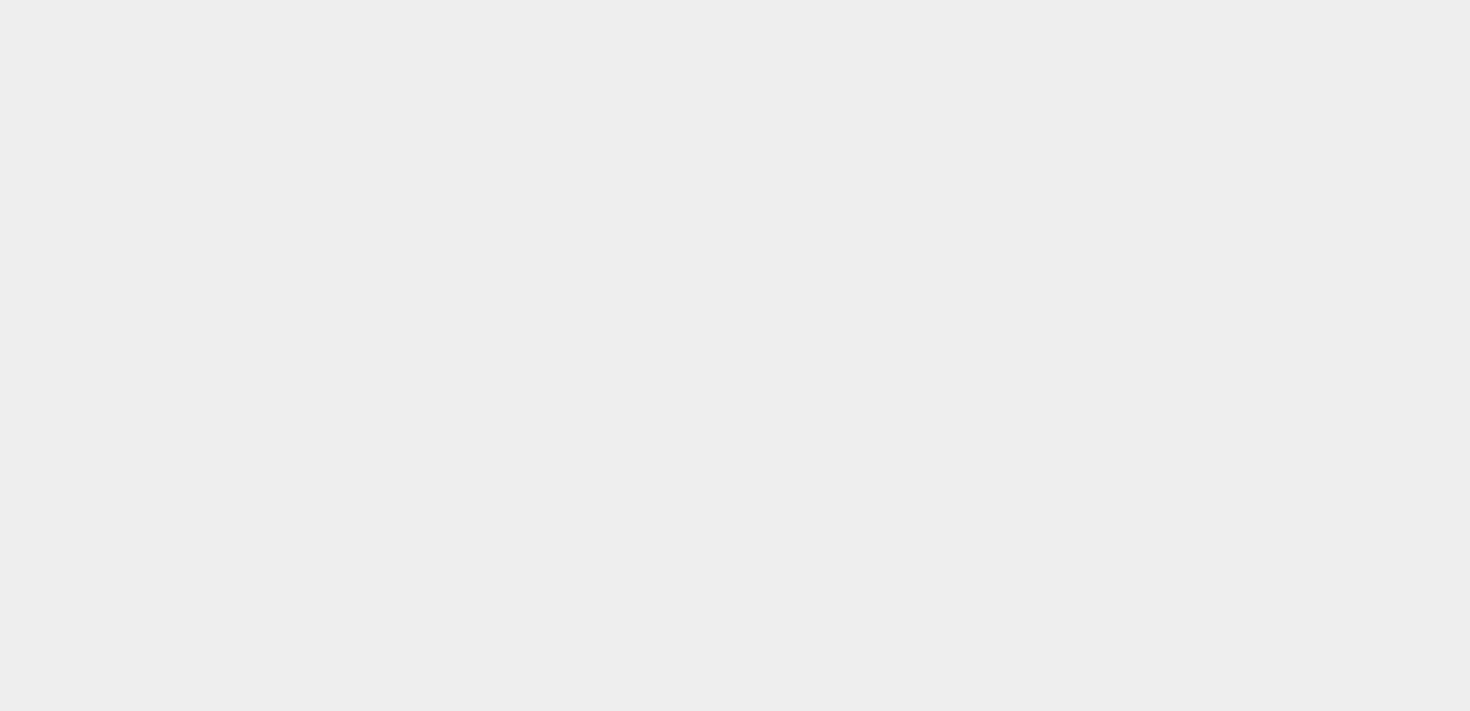 scroll, scrollTop: 0, scrollLeft: 0, axis: both 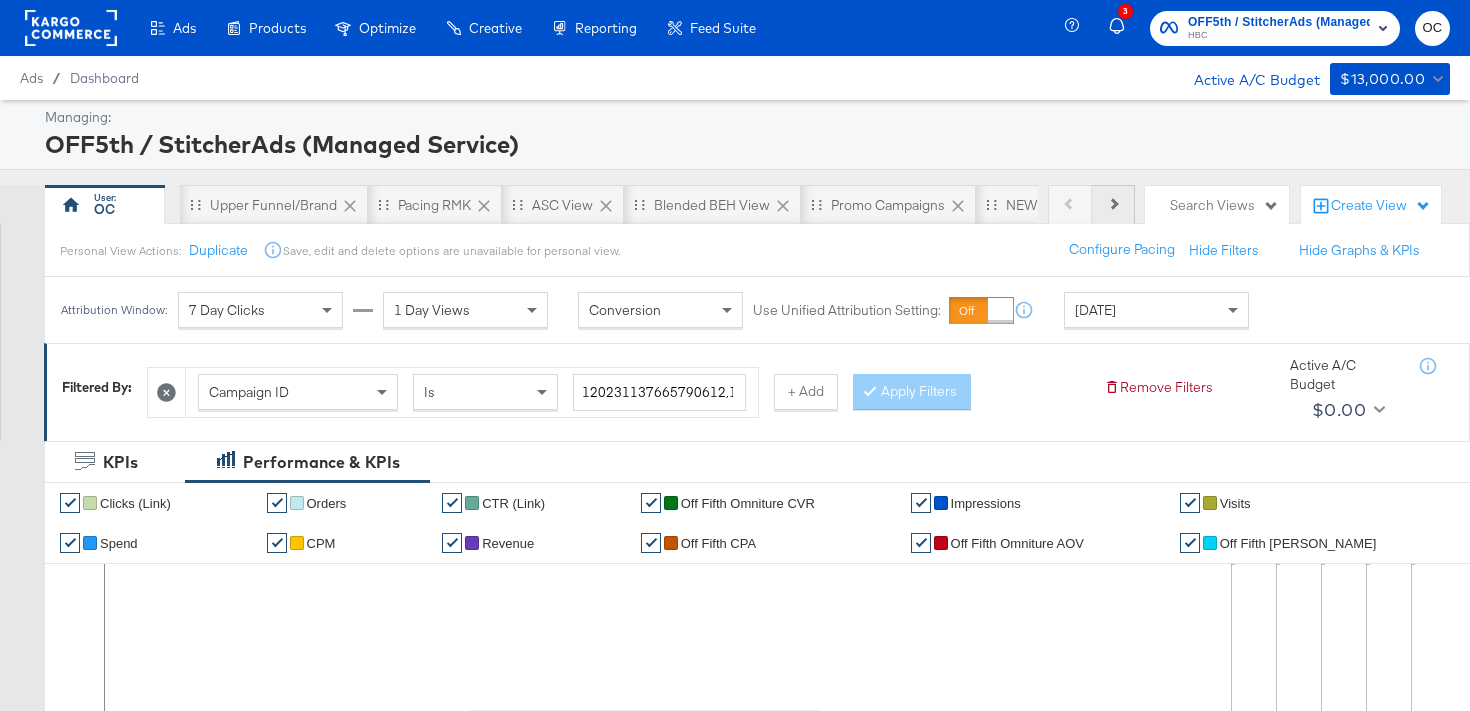 click on "Next" at bounding box center [1113, 205] 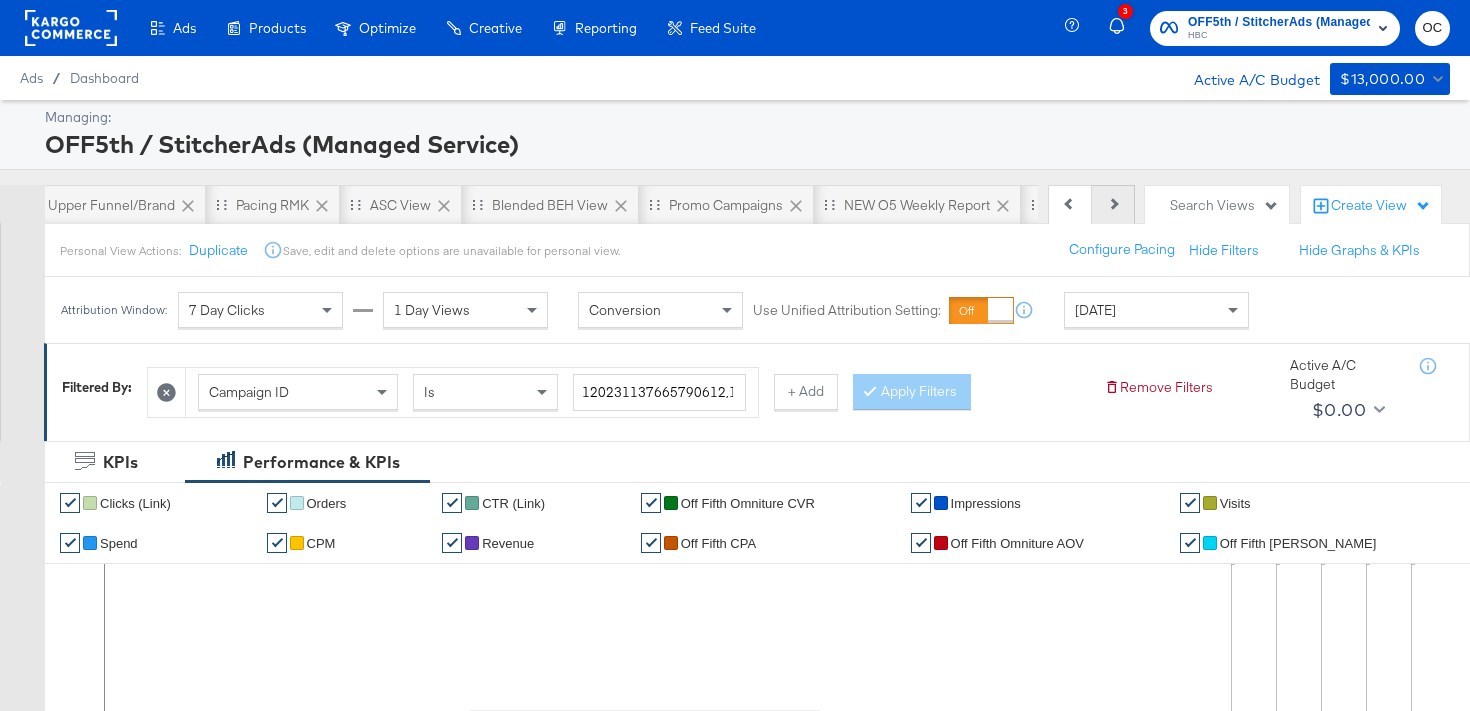 scroll, scrollTop: 0, scrollLeft: 200, axis: horizontal 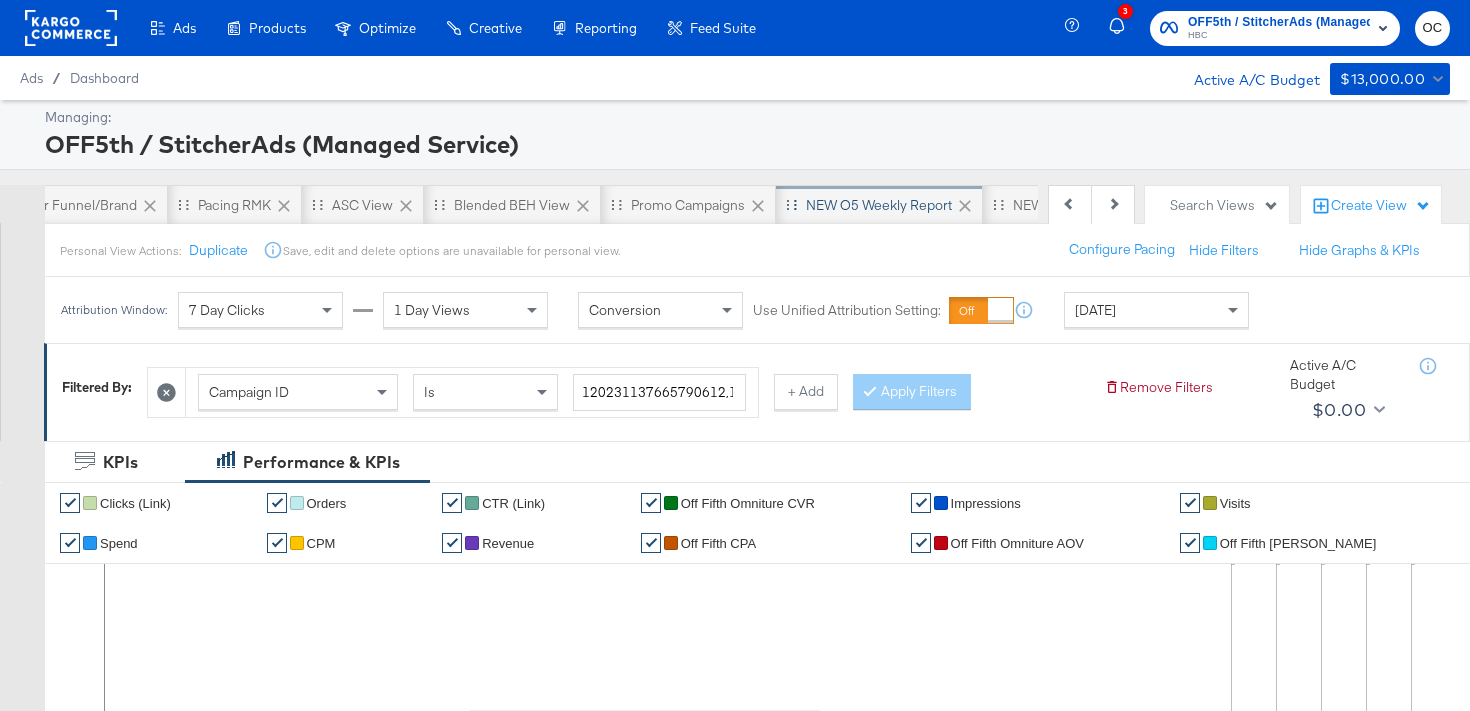 click on "NEW O5 Weekly Report" at bounding box center [879, 205] 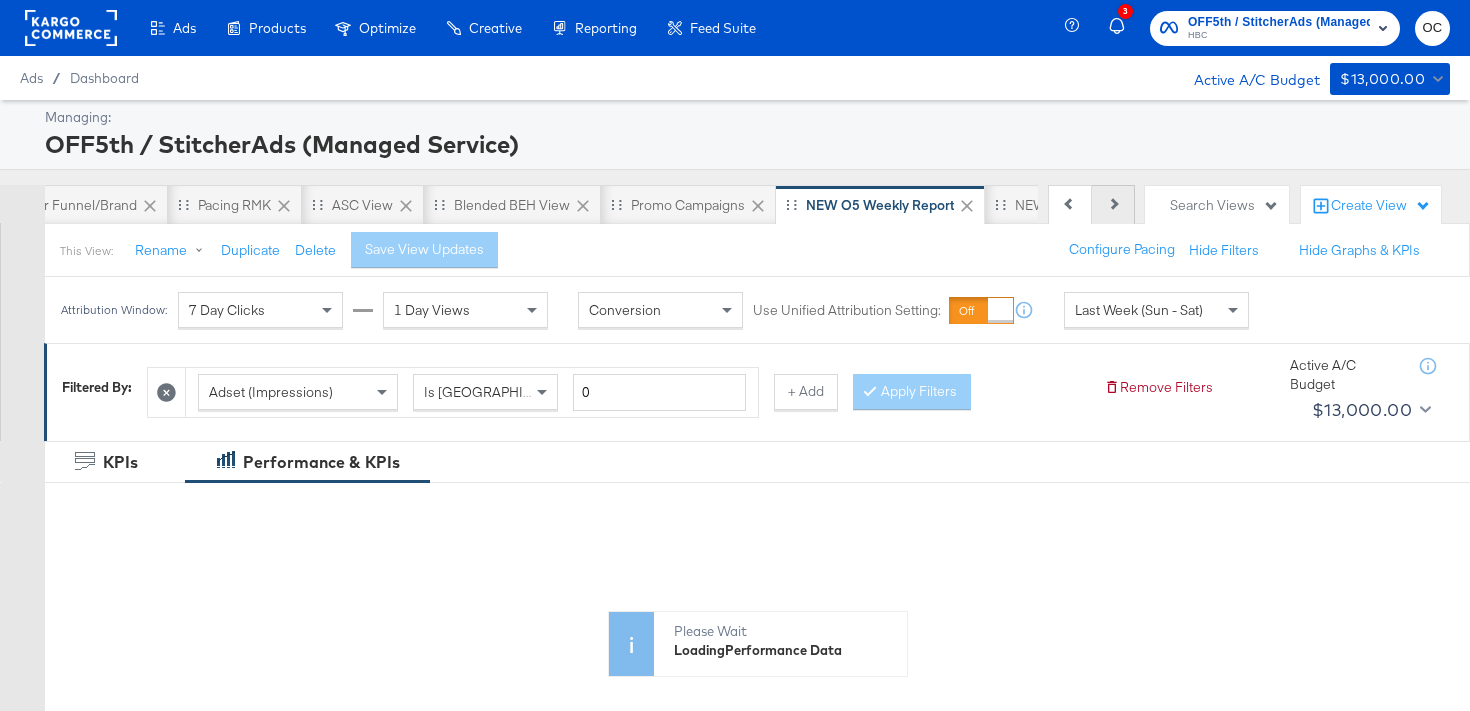click on "Next" at bounding box center (1113, 205) 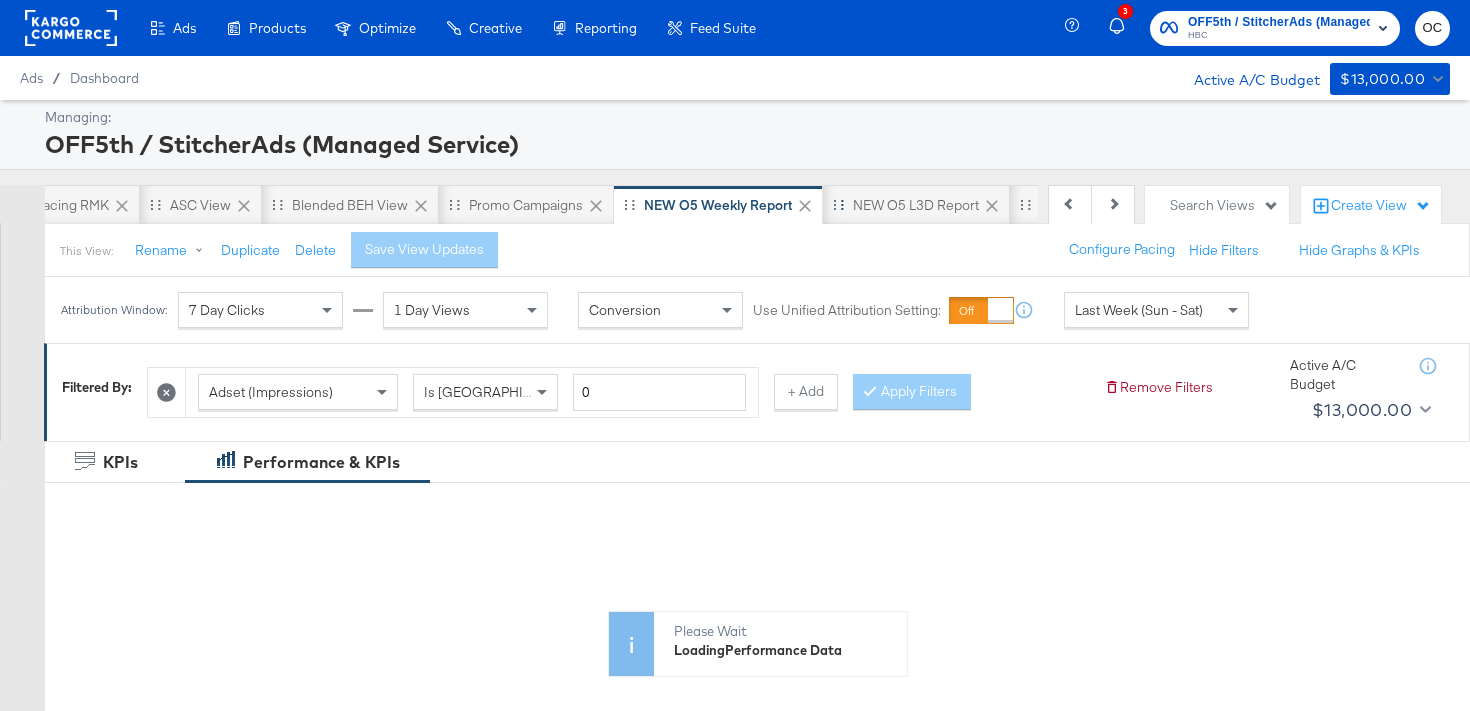 scroll, scrollTop: 0, scrollLeft: 400, axis: horizontal 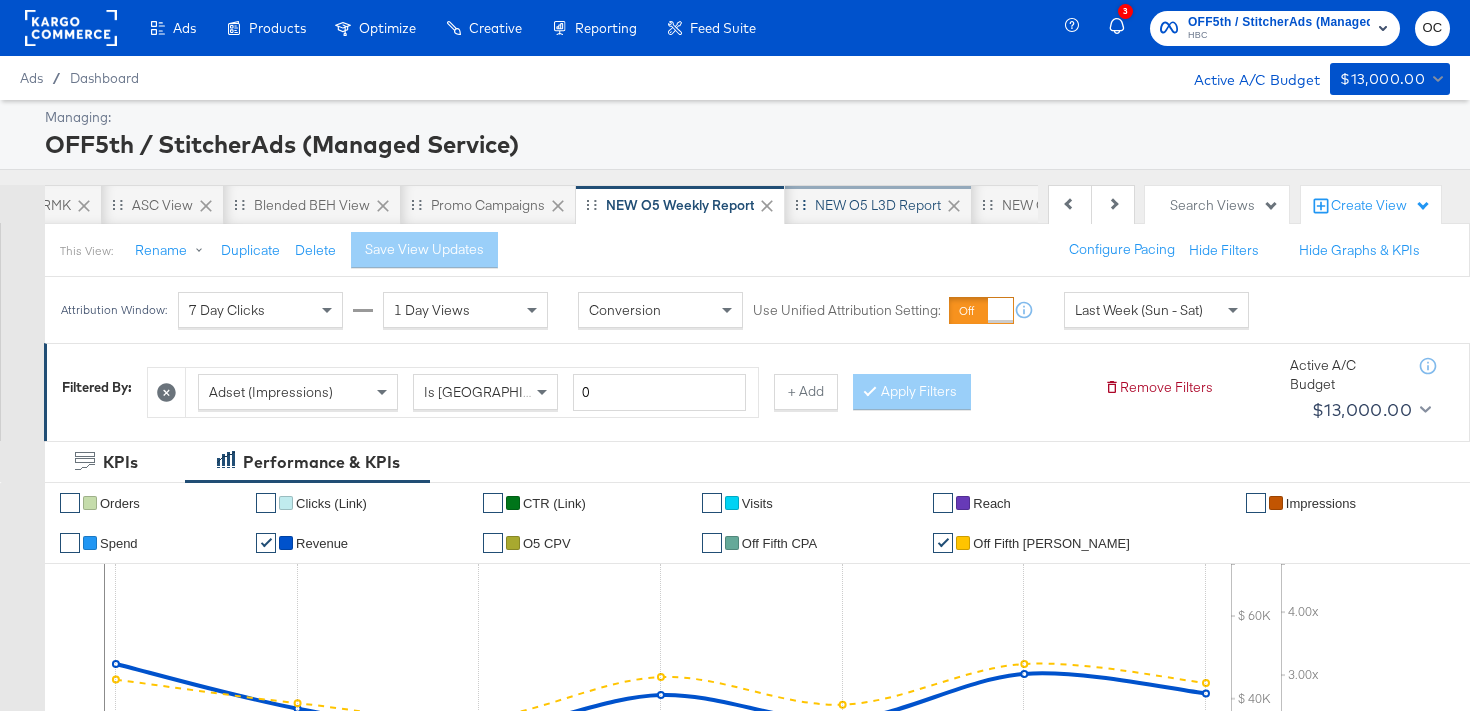 click on "NEW O5 L3D Report" at bounding box center (878, 205) 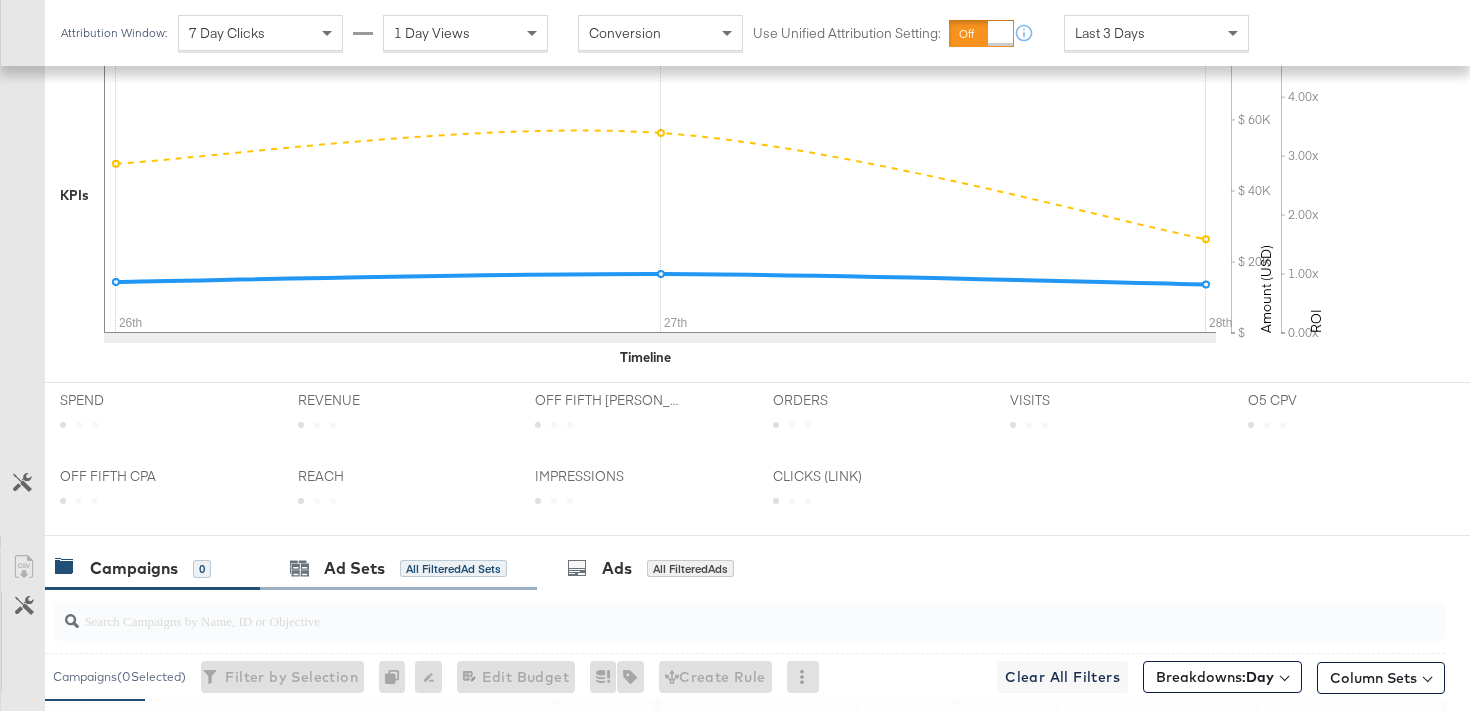 scroll, scrollTop: 726, scrollLeft: 0, axis: vertical 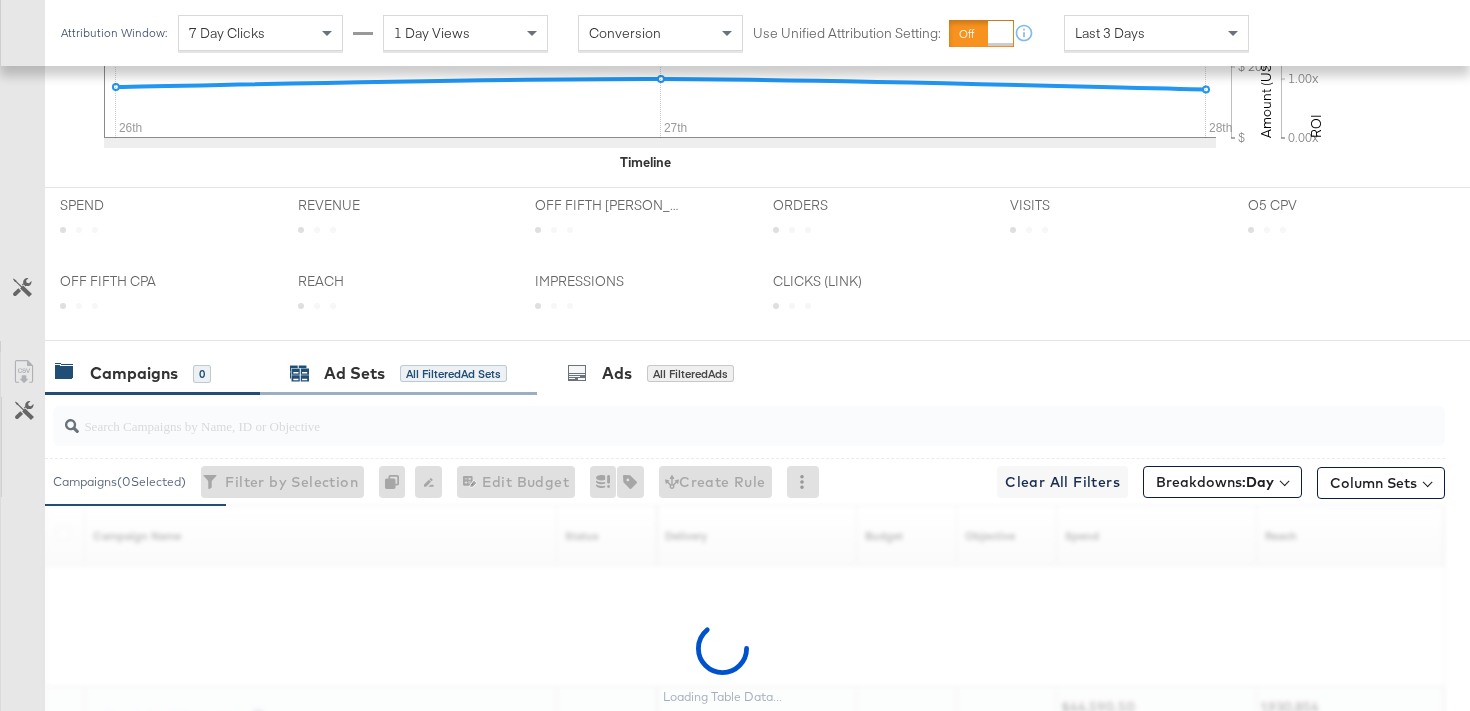 click on "All Filtered  Ad Sets" at bounding box center [453, 374] 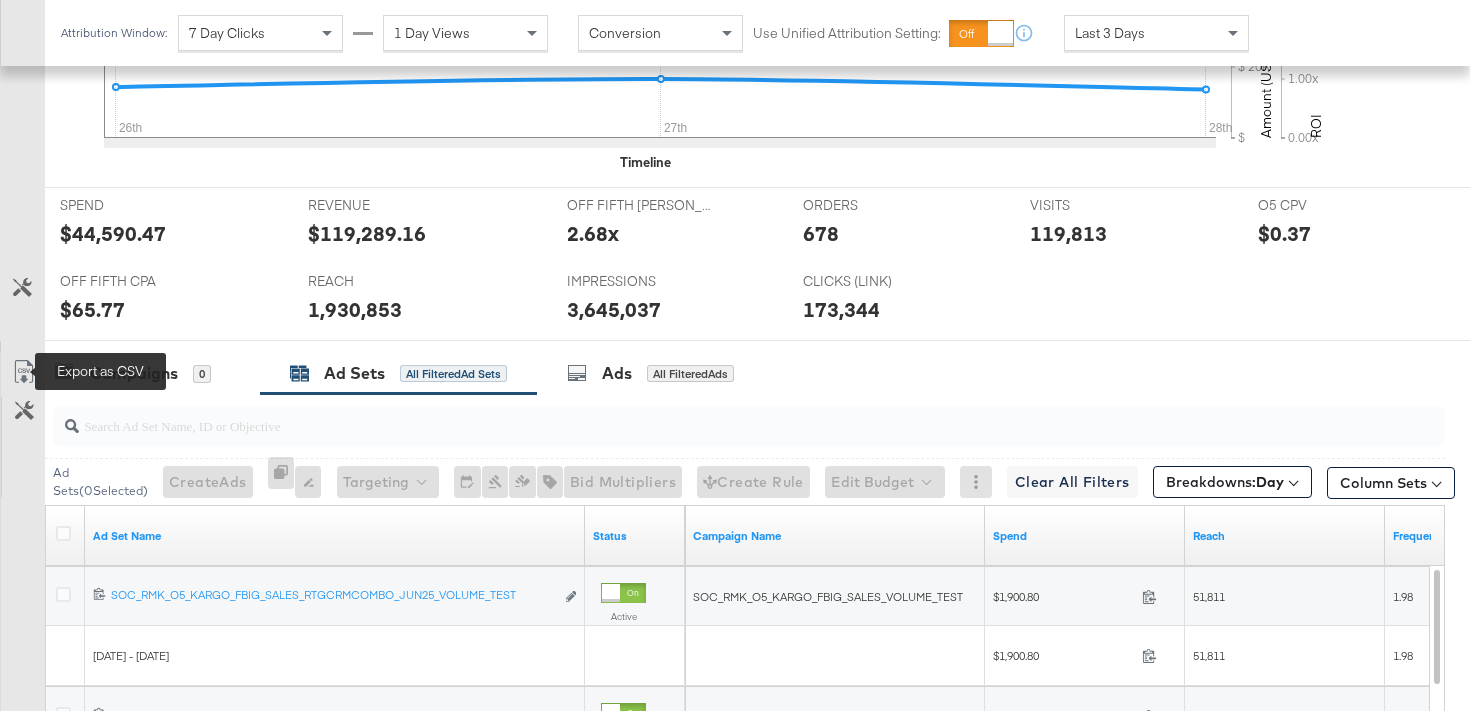 click 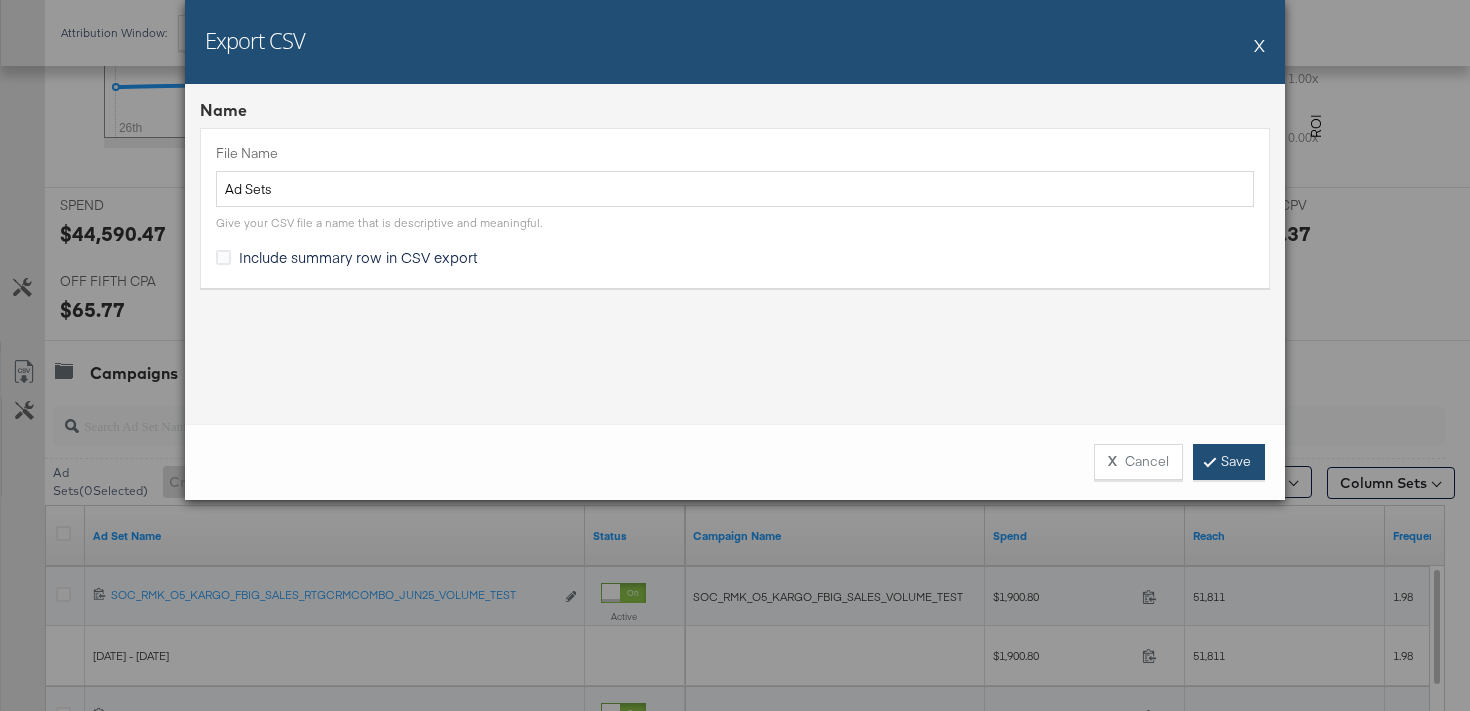 click on "Save" at bounding box center (1229, 462) 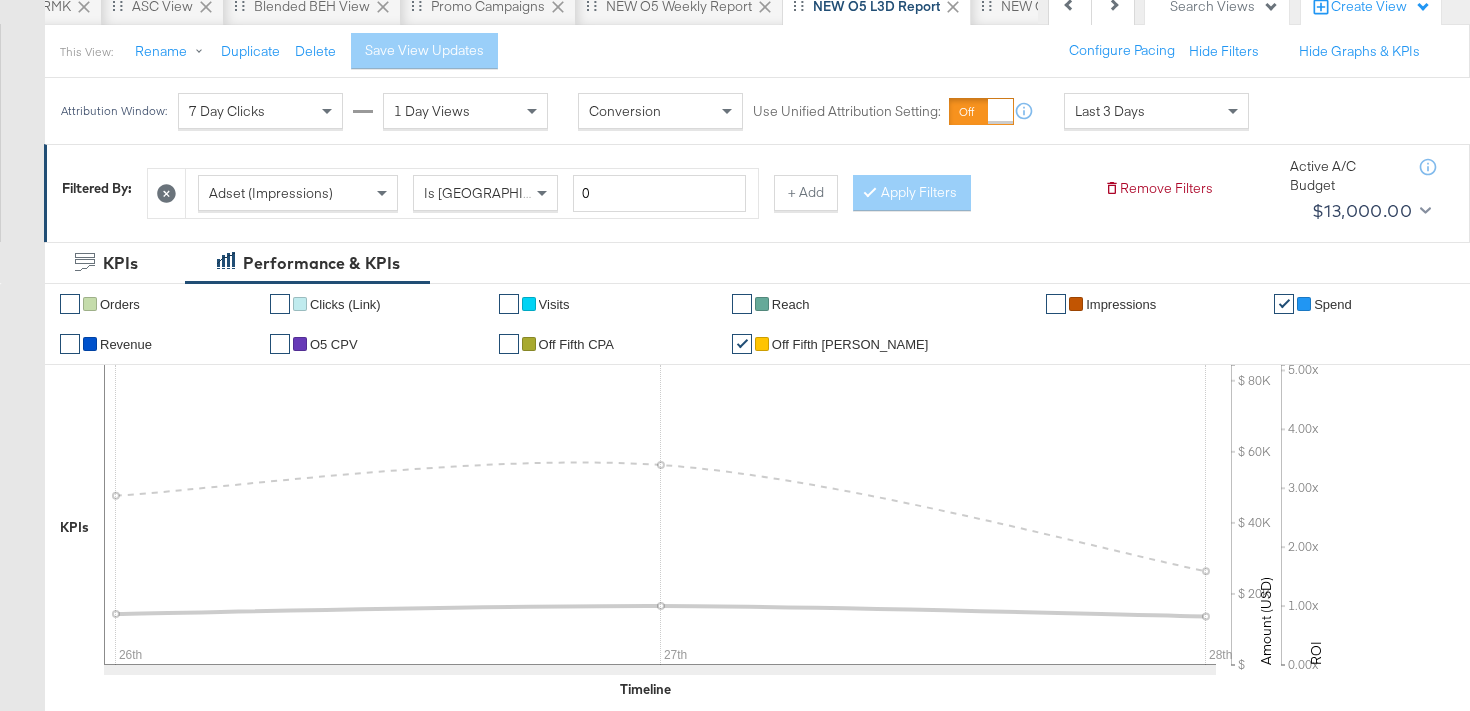 scroll, scrollTop: 0, scrollLeft: 0, axis: both 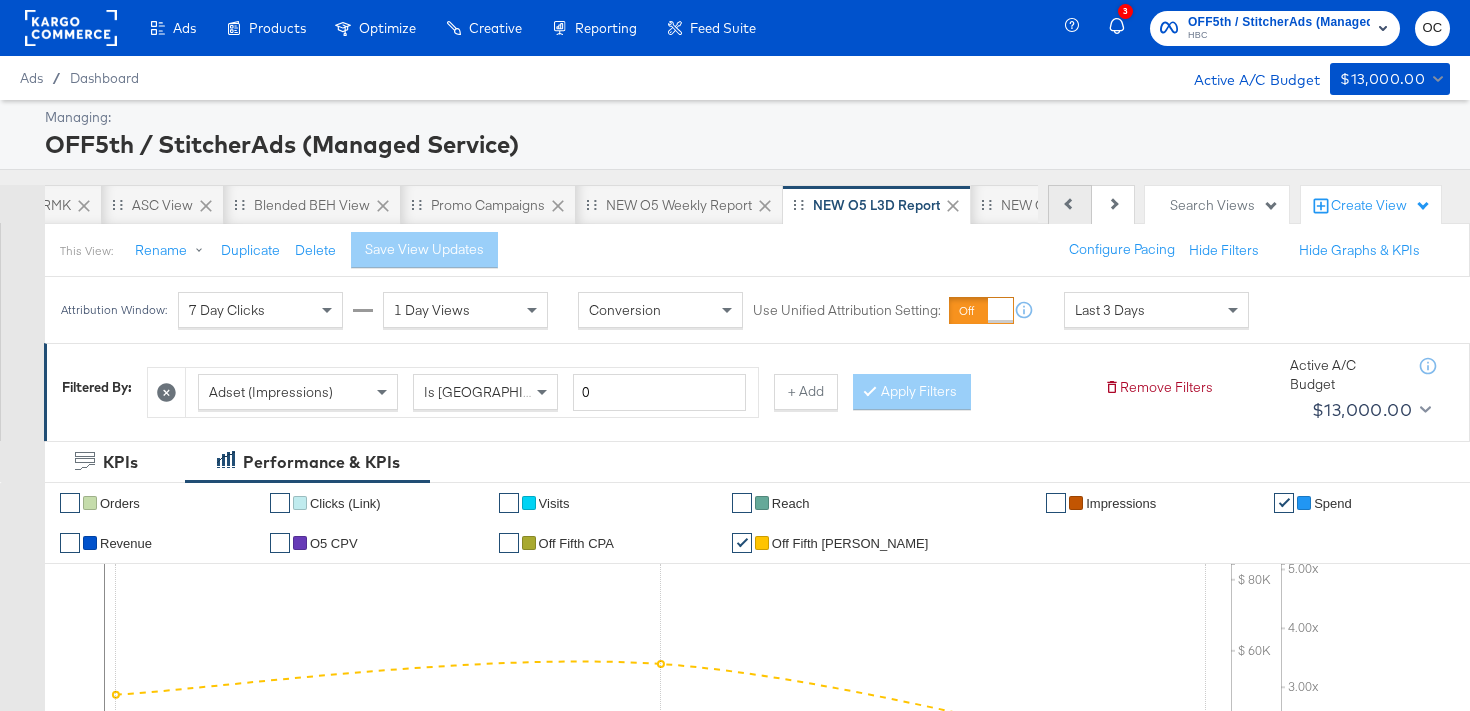 click on "Previous" at bounding box center (1070, 205) 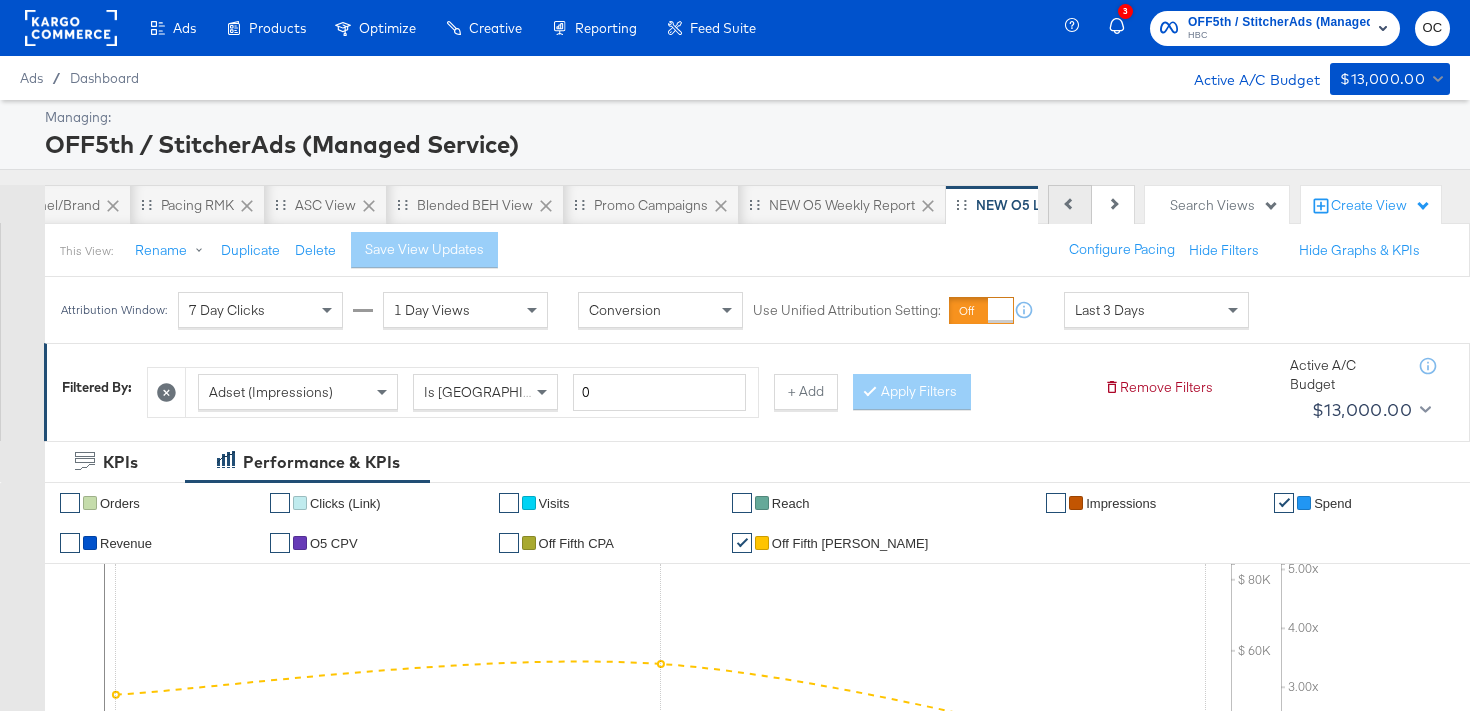 scroll, scrollTop: 0, scrollLeft: 200, axis: horizontal 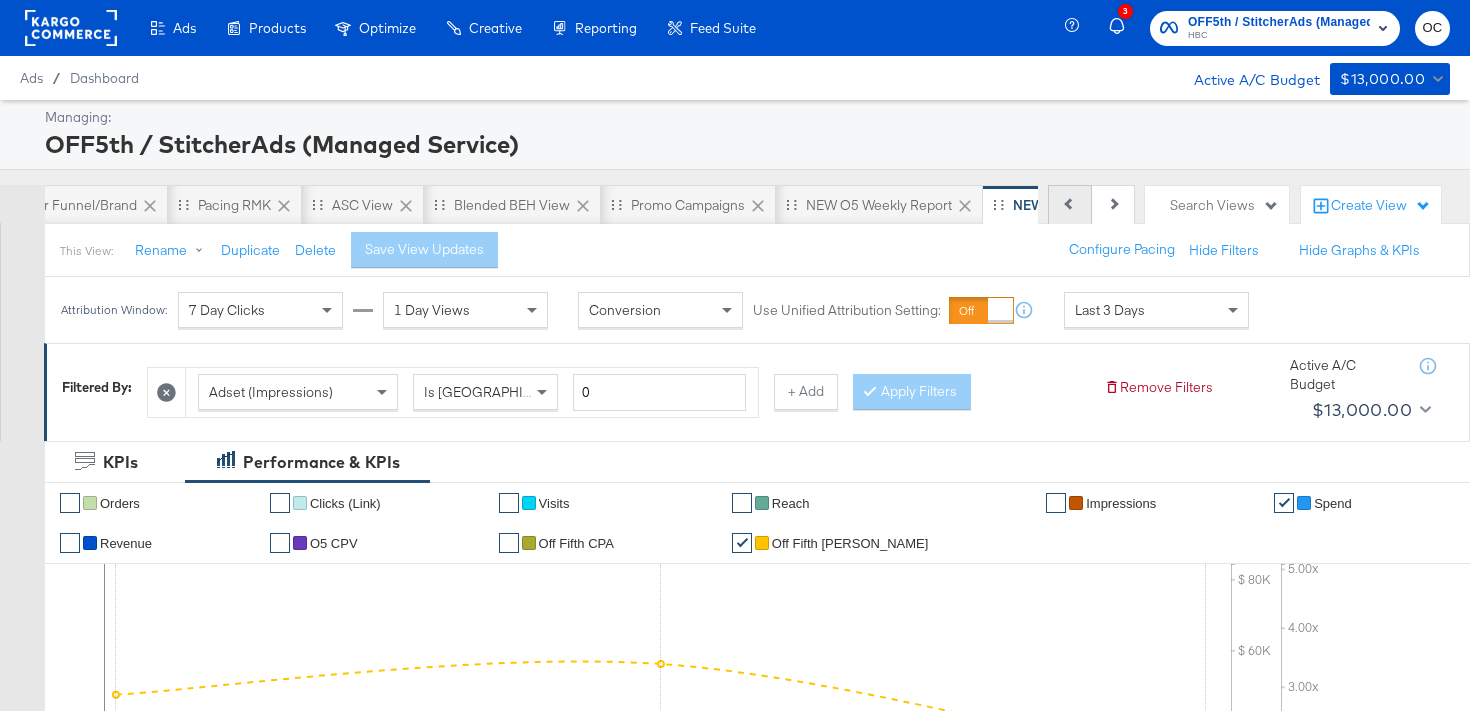 click on "Previous" at bounding box center [1070, 205] 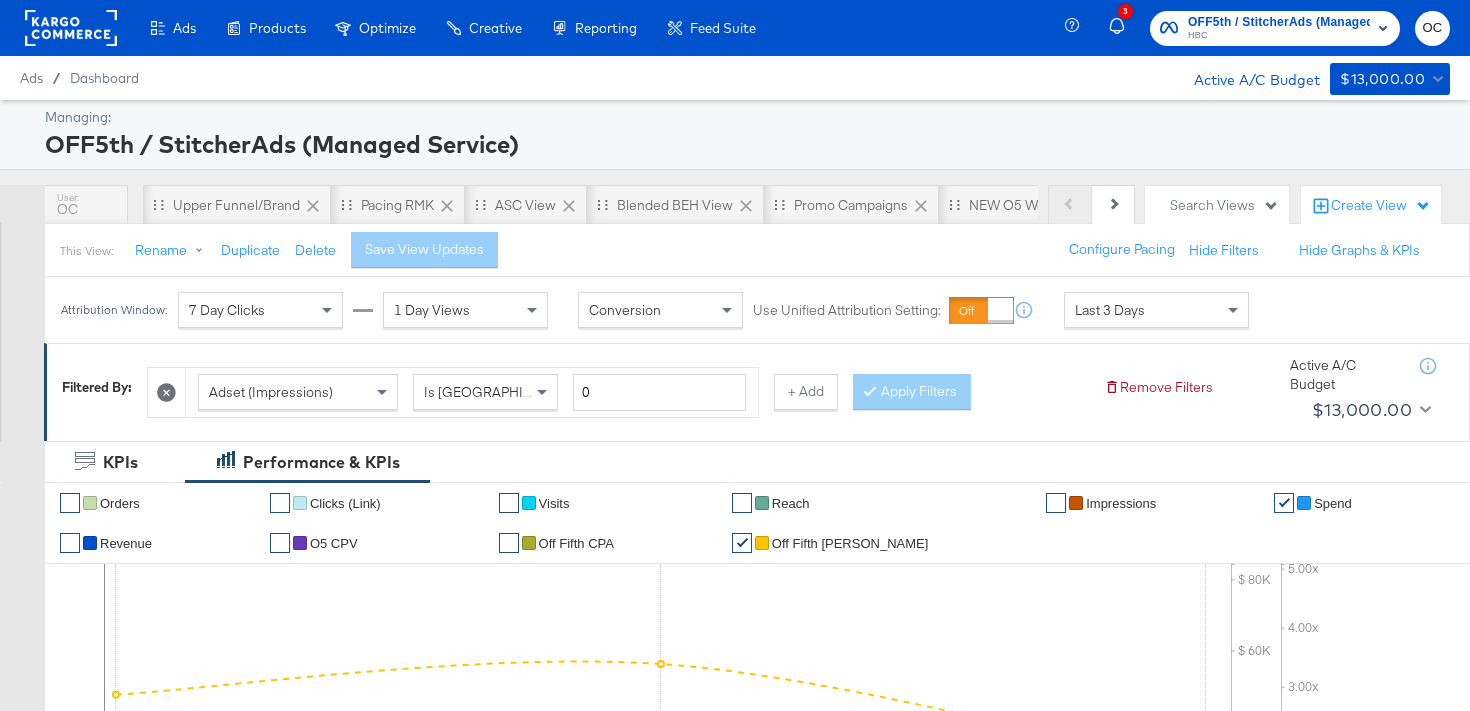 scroll, scrollTop: 0, scrollLeft: 0, axis: both 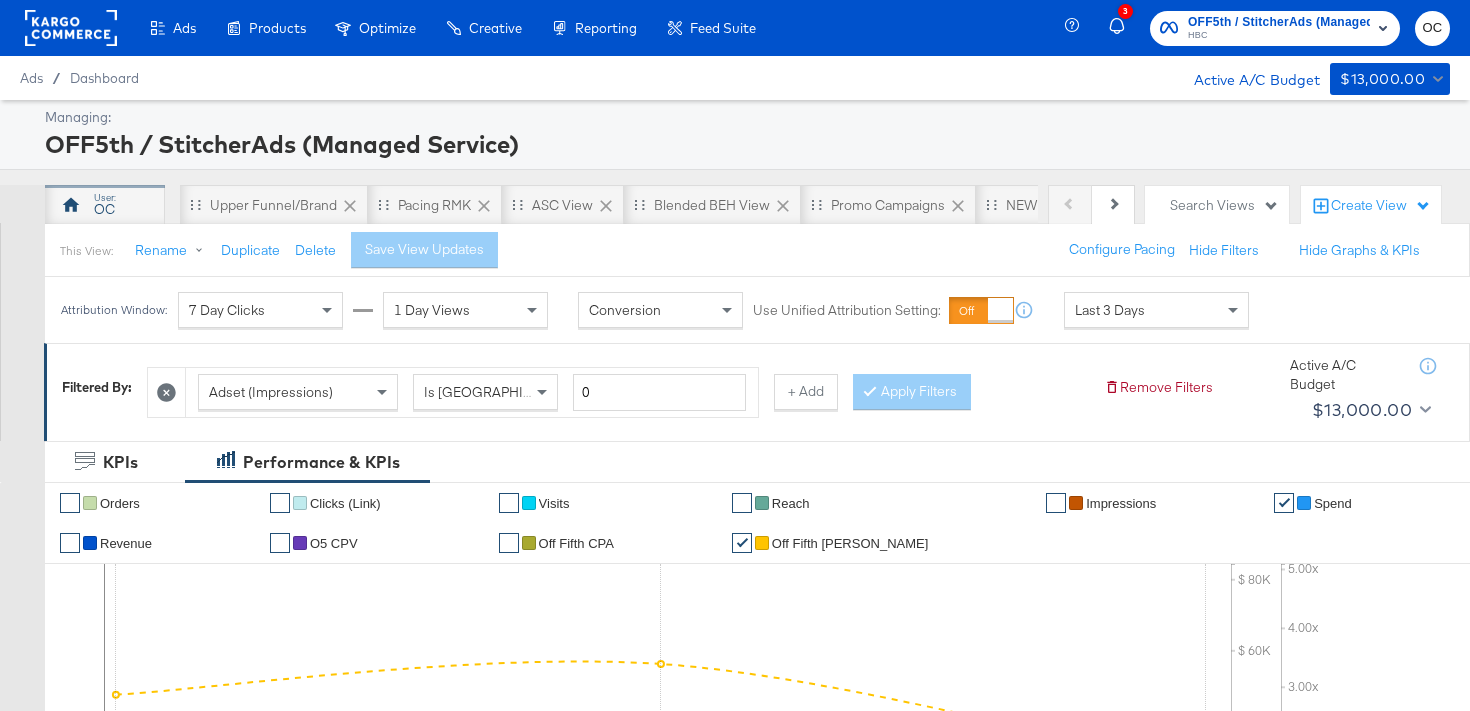 click on "OC" at bounding box center [105, 205] 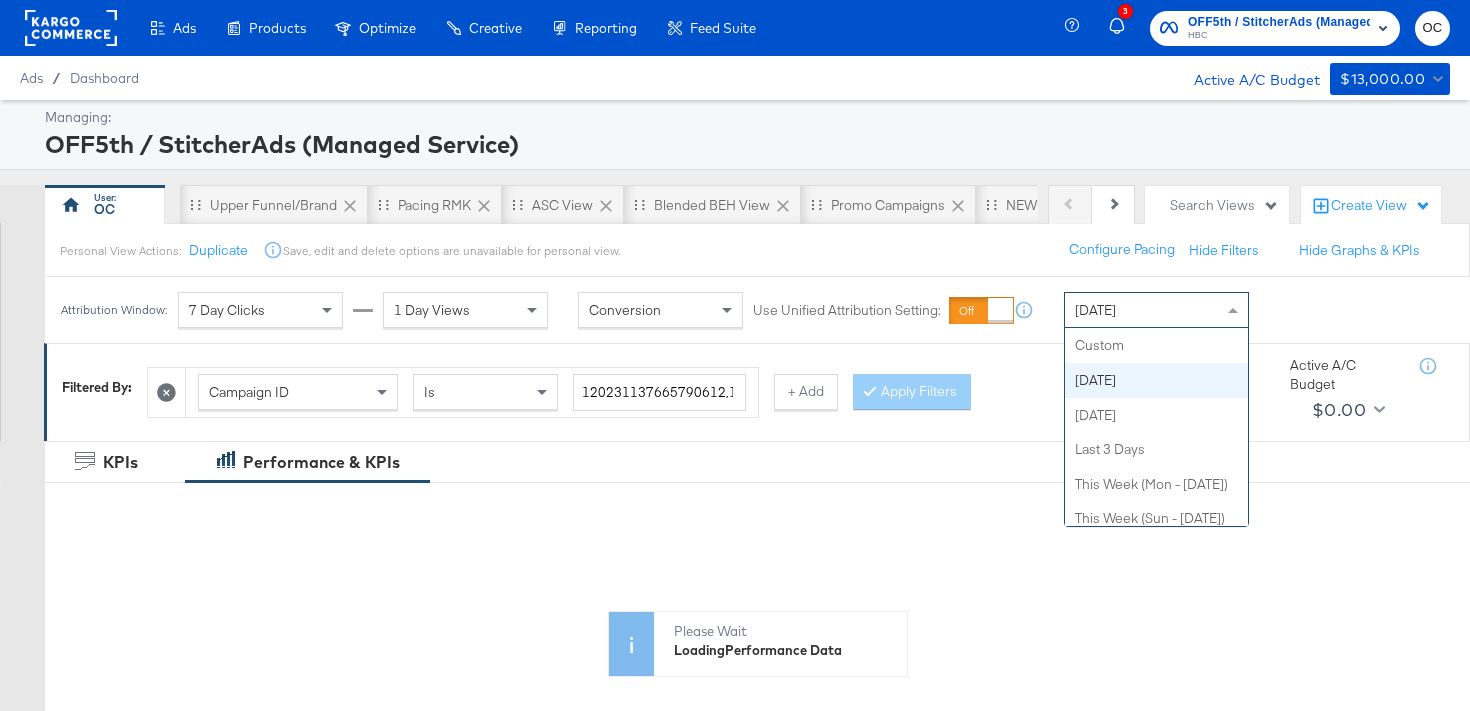click on "[DATE]" at bounding box center (1156, 310) 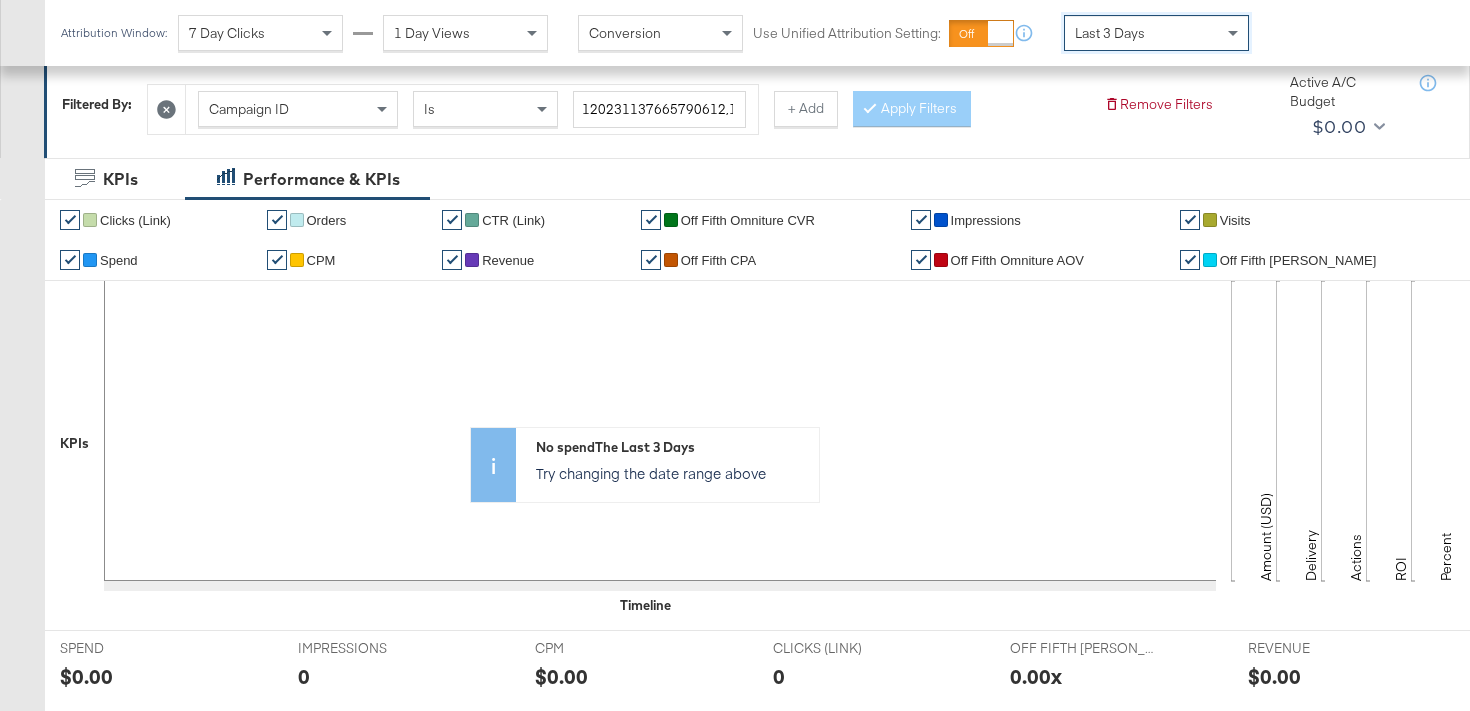 scroll, scrollTop: 0, scrollLeft: 0, axis: both 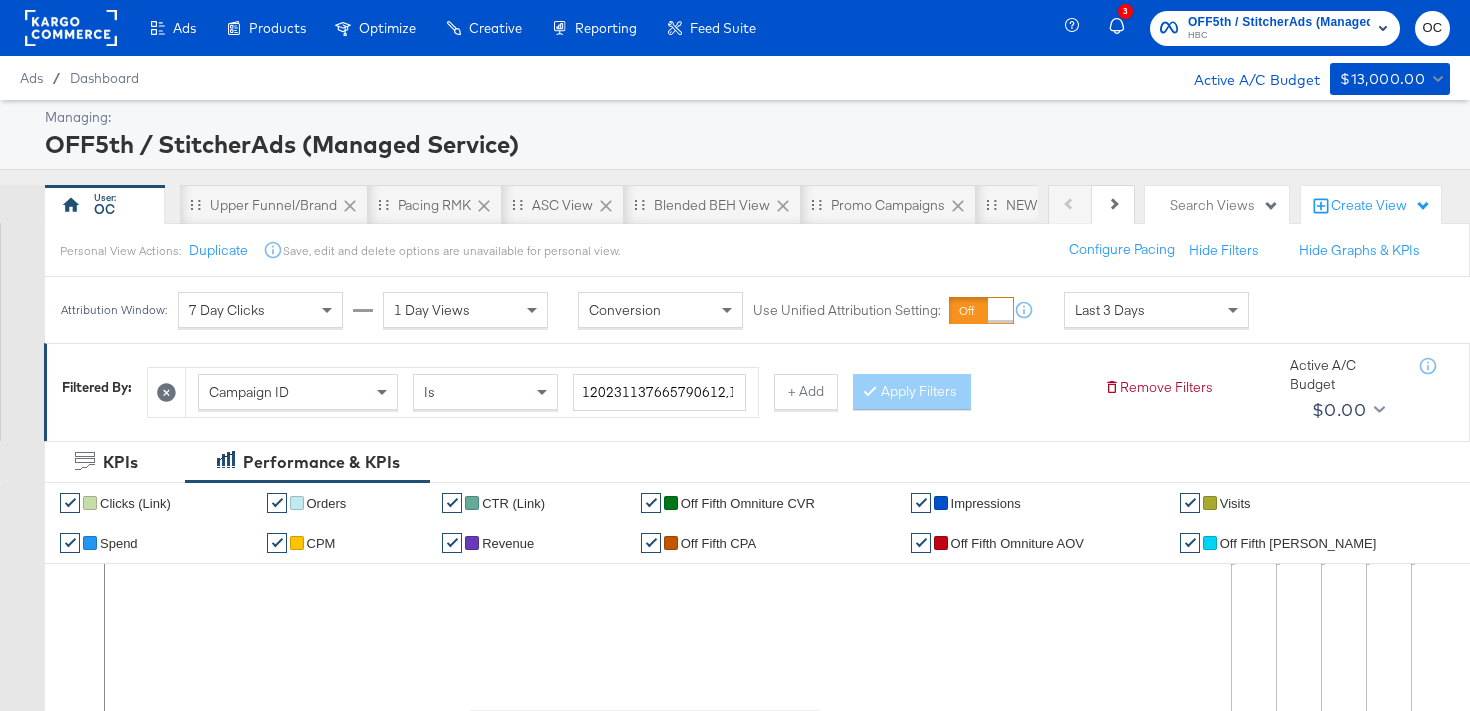 click 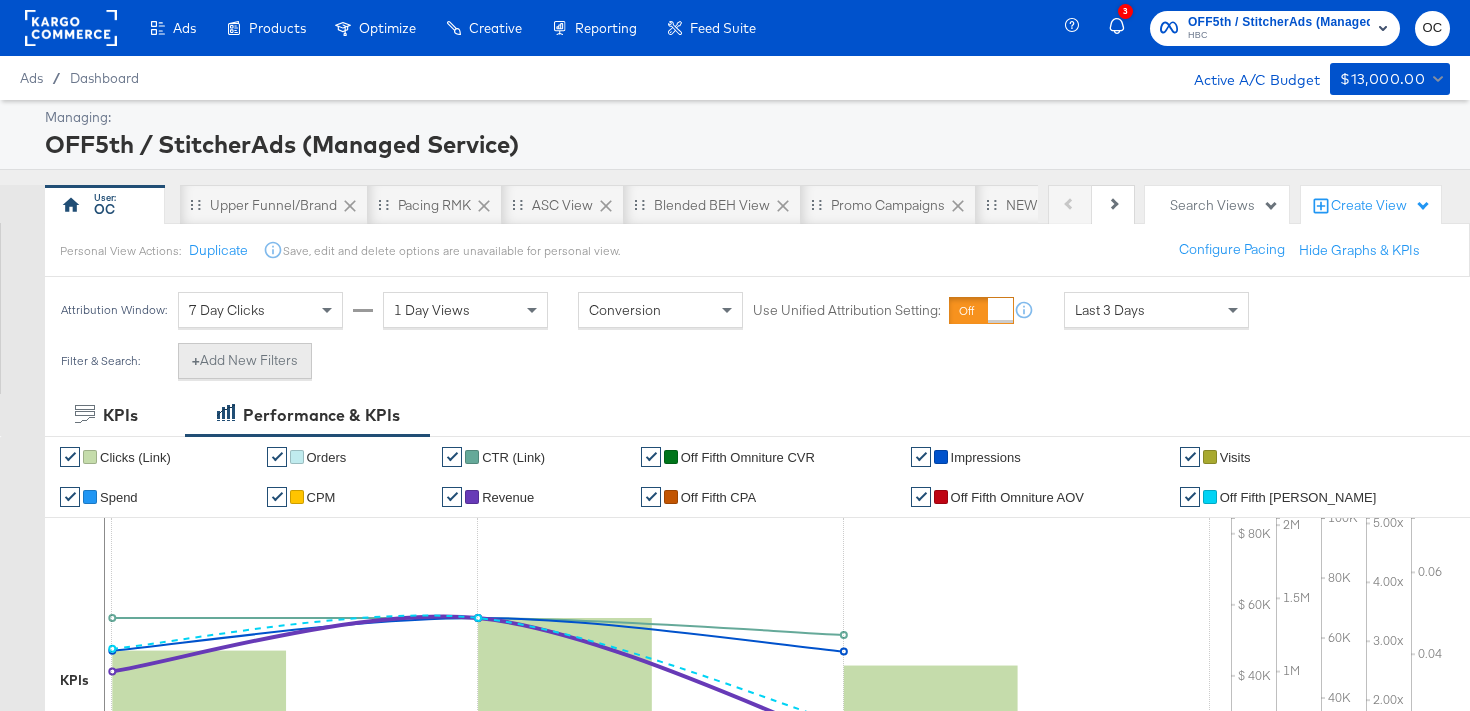 click on "+  Add New Filters" at bounding box center (245, 361) 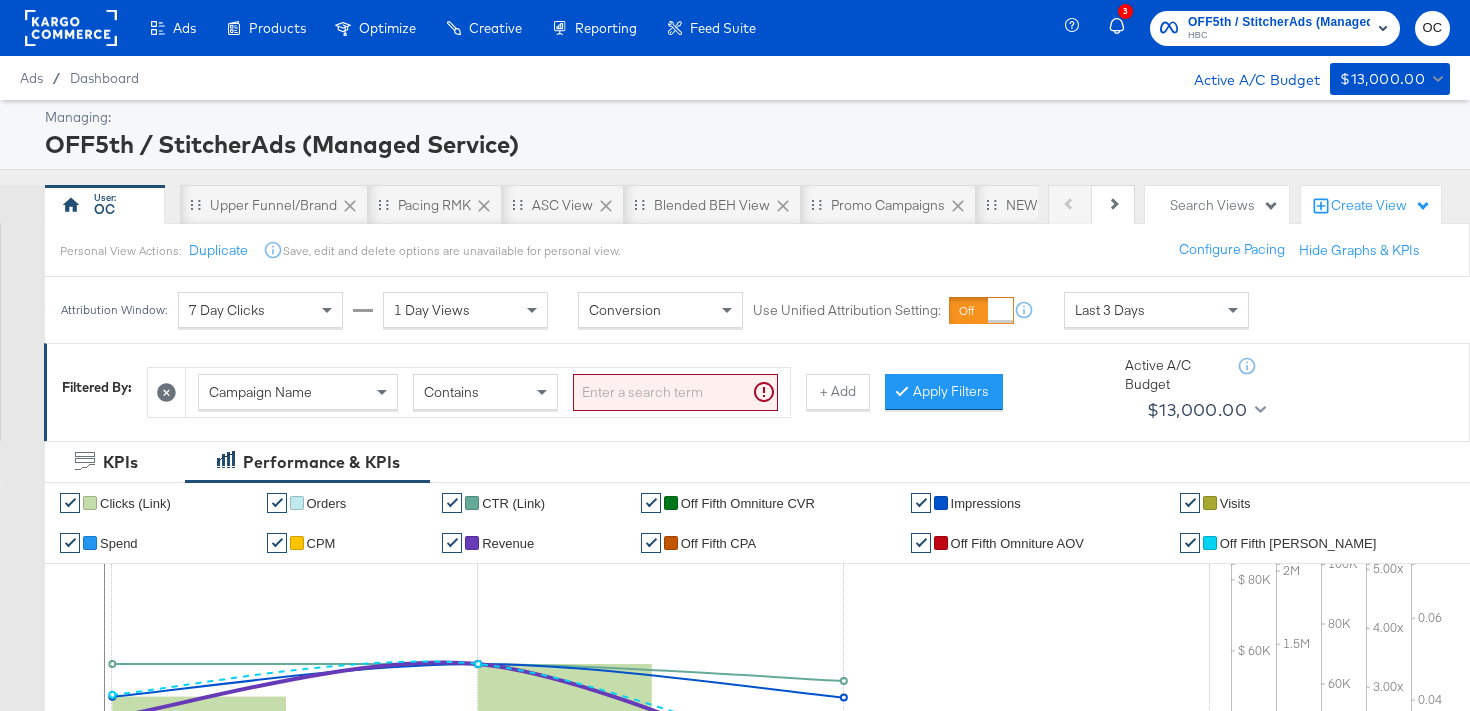 click on "Campaign Name" at bounding box center (298, 392) 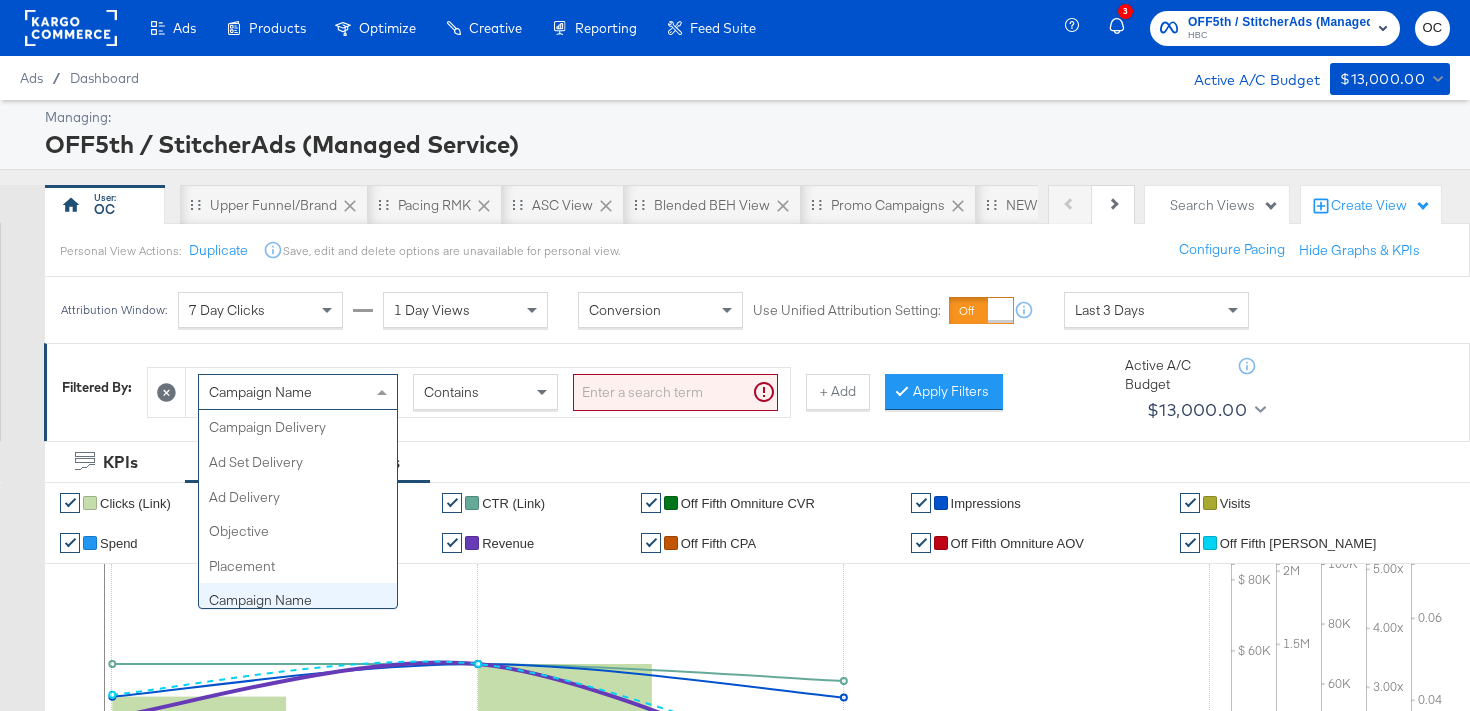 scroll, scrollTop: 173, scrollLeft: 0, axis: vertical 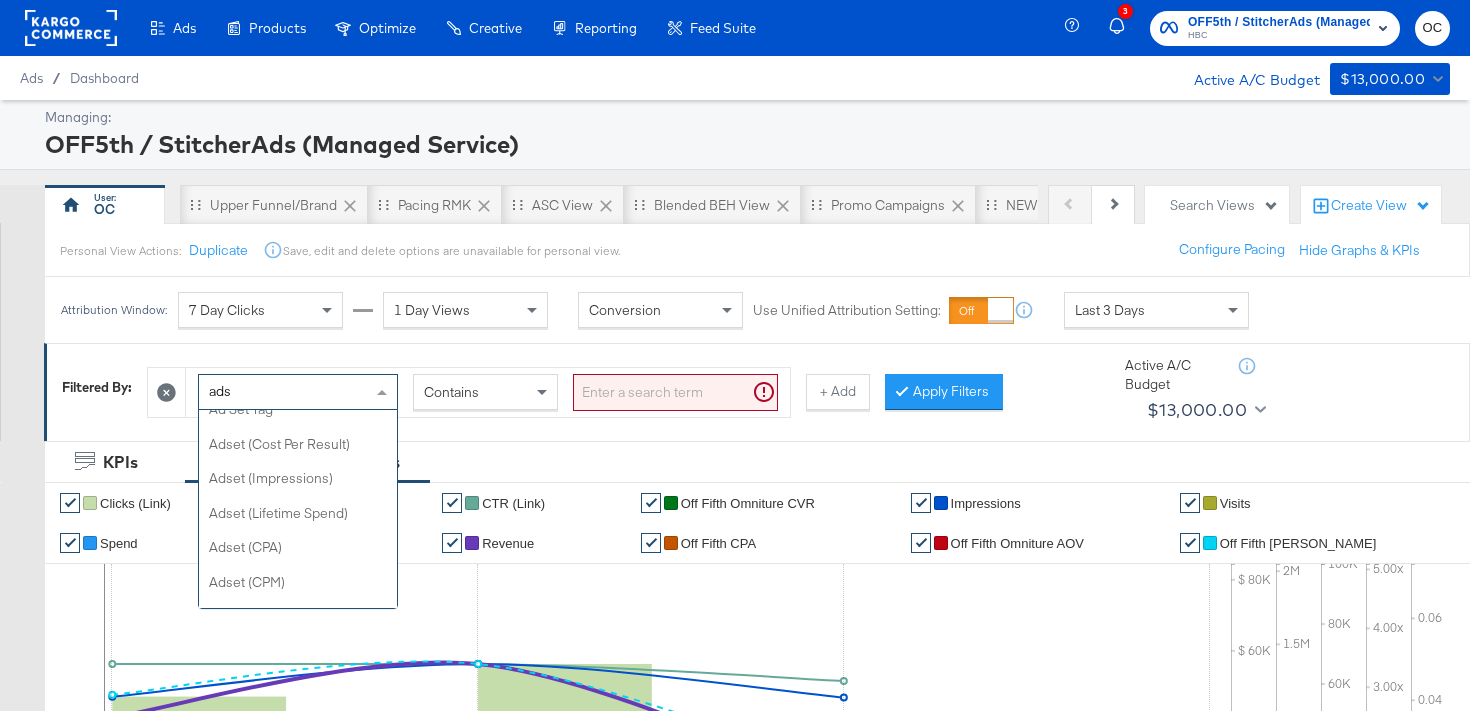 type on "adse" 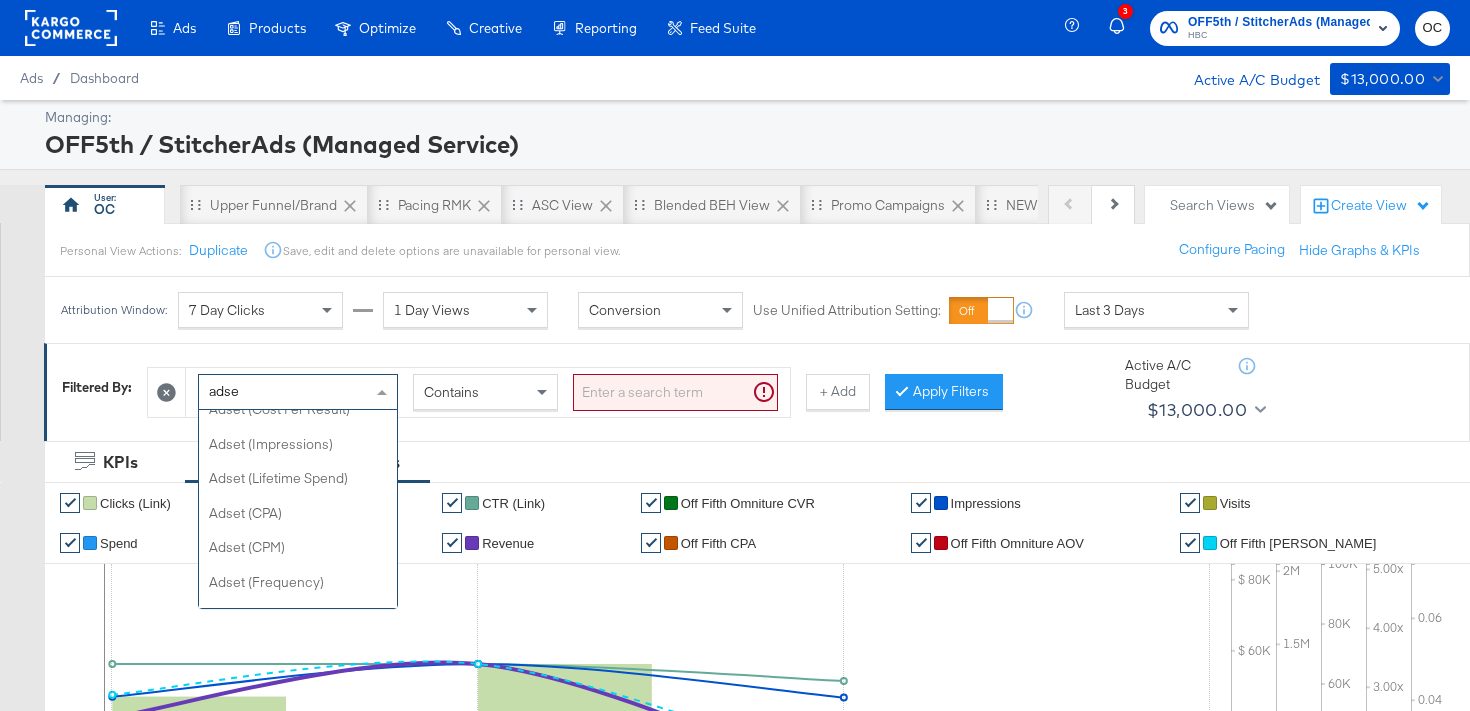 scroll, scrollTop: 380, scrollLeft: 0, axis: vertical 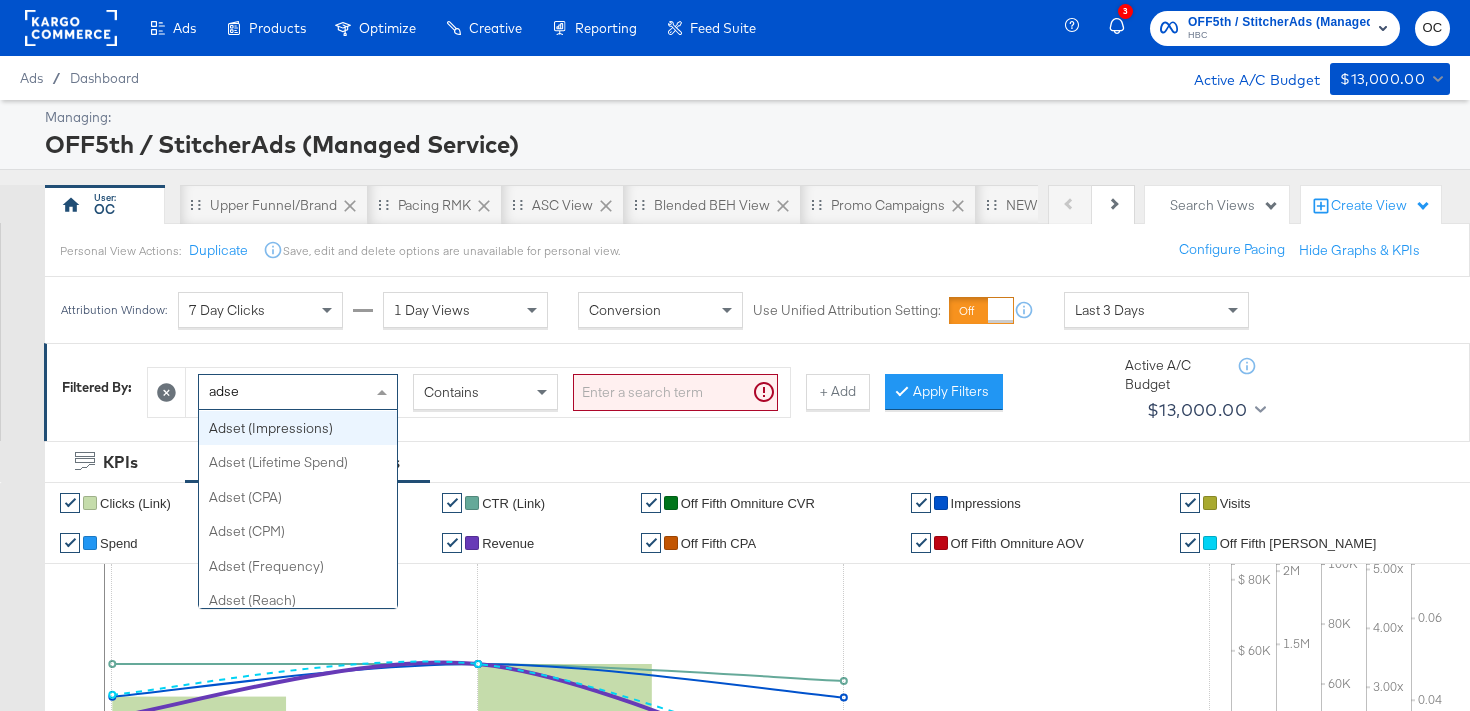 type 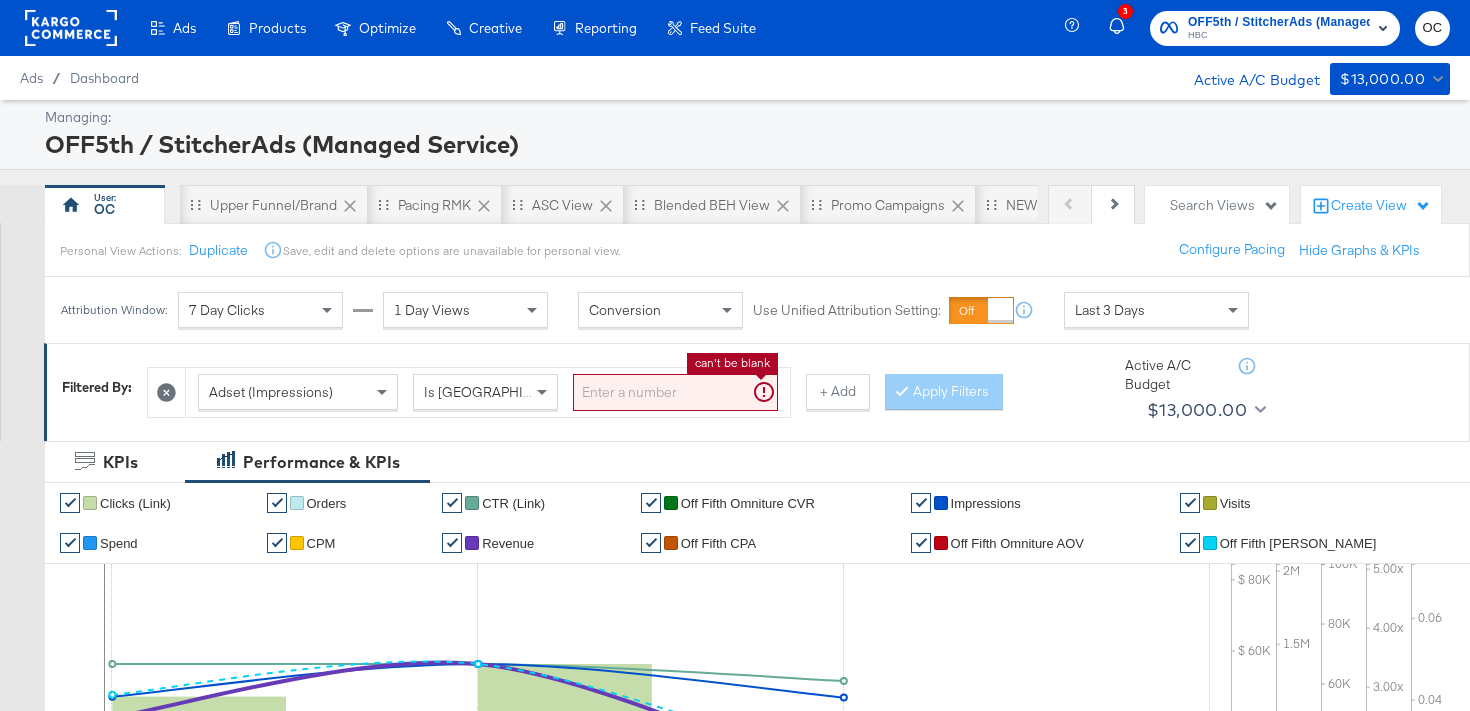 click at bounding box center [675, 392] 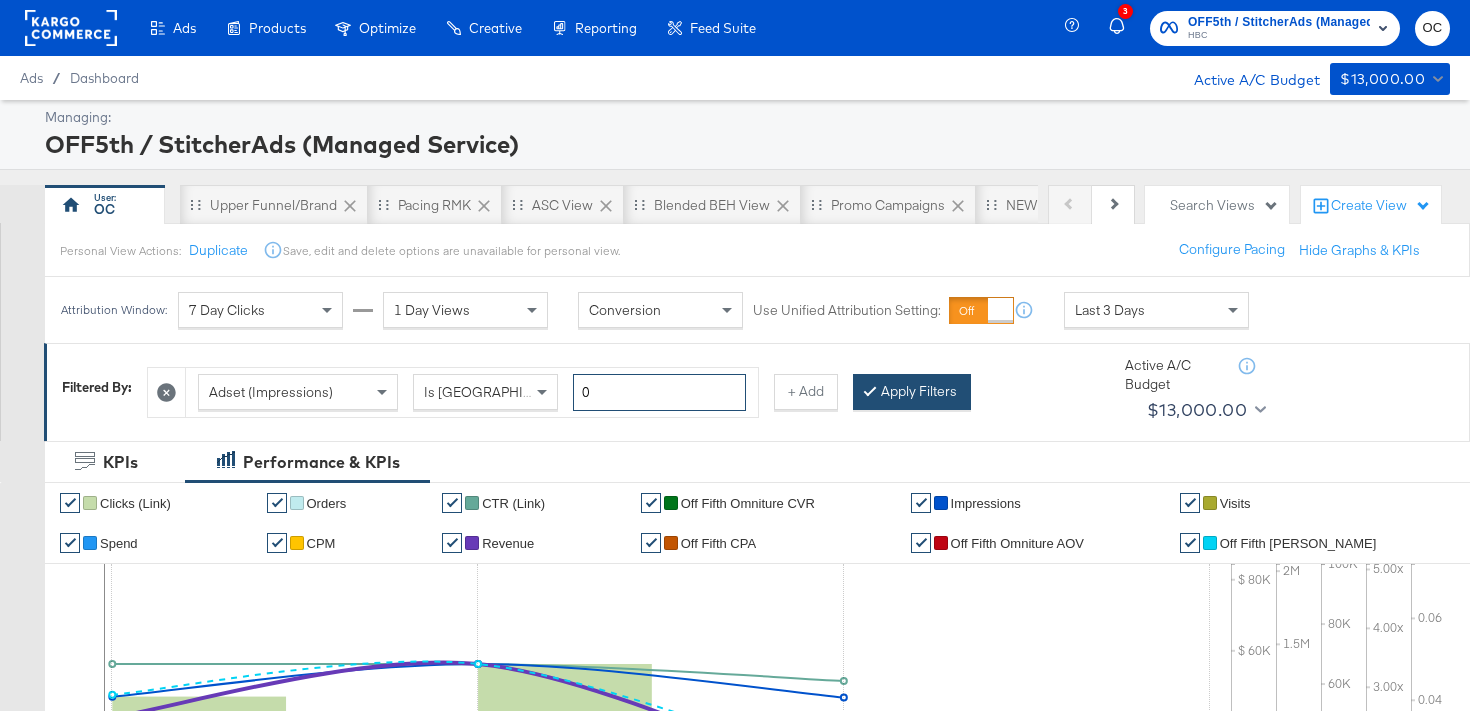 type on "0" 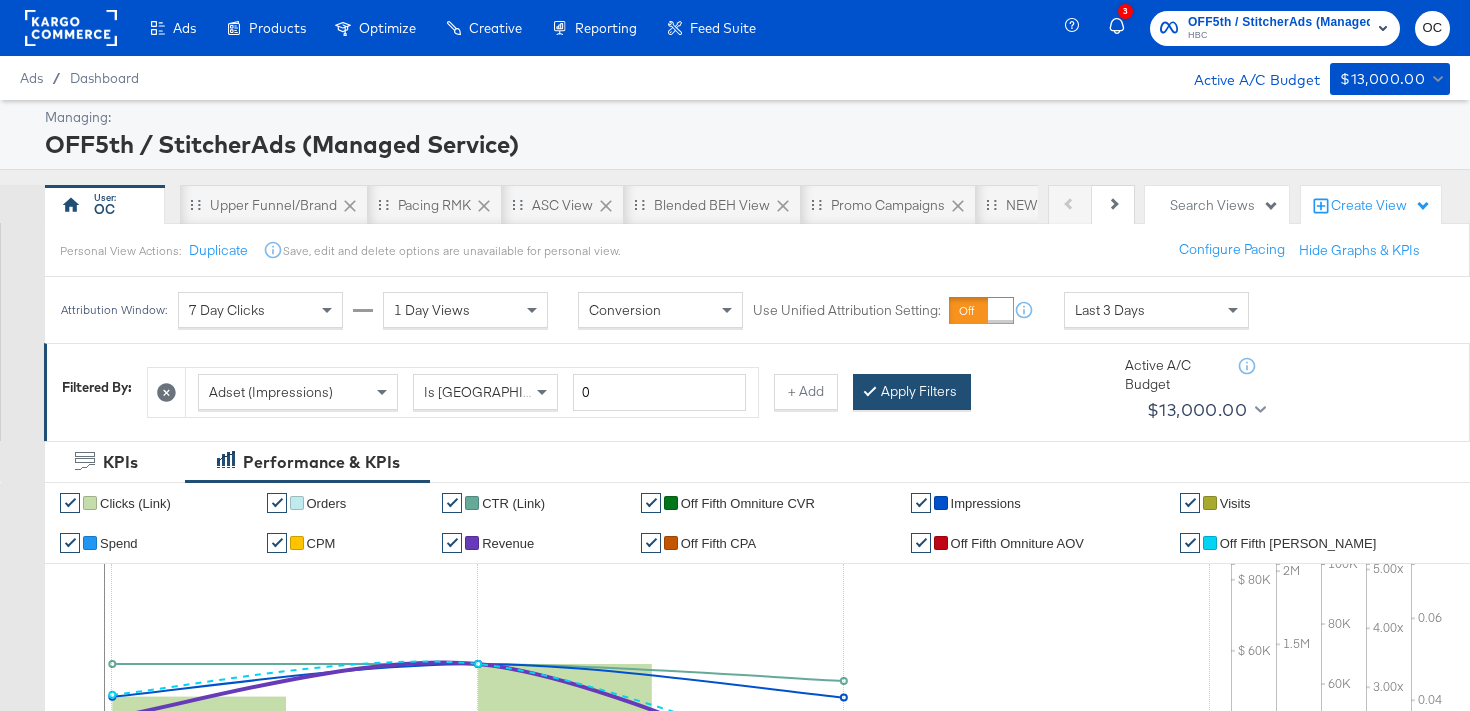 click on "Apply Filters" at bounding box center [912, 392] 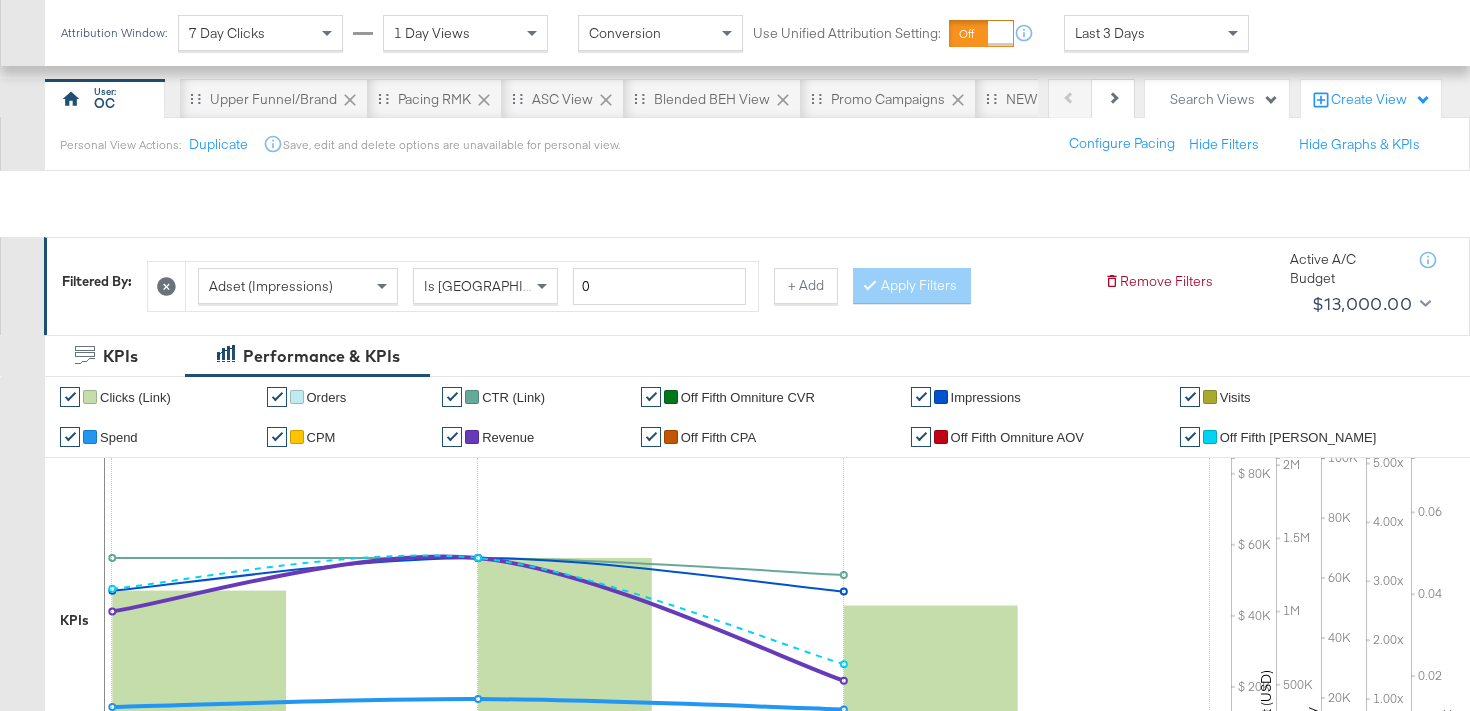 scroll, scrollTop: 0, scrollLeft: 0, axis: both 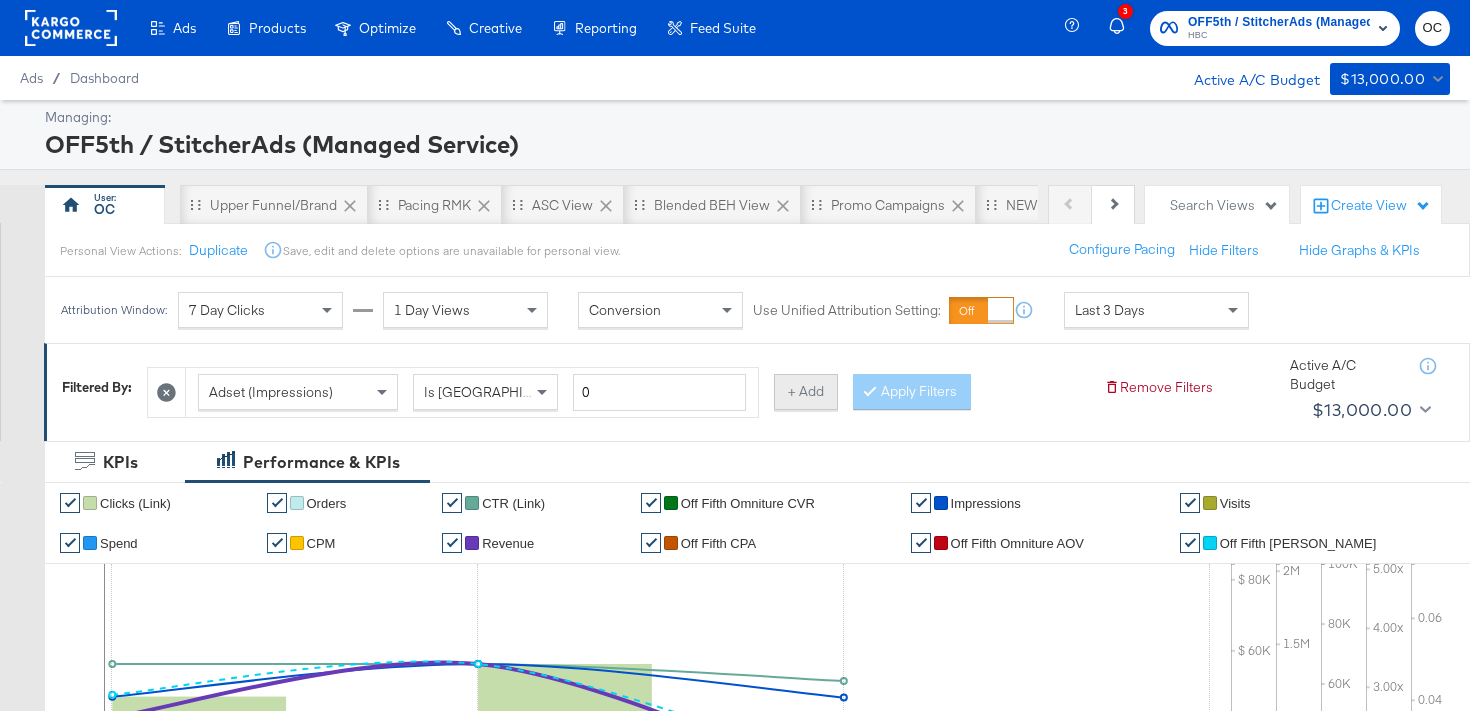 click on "+ Add" at bounding box center (806, 392) 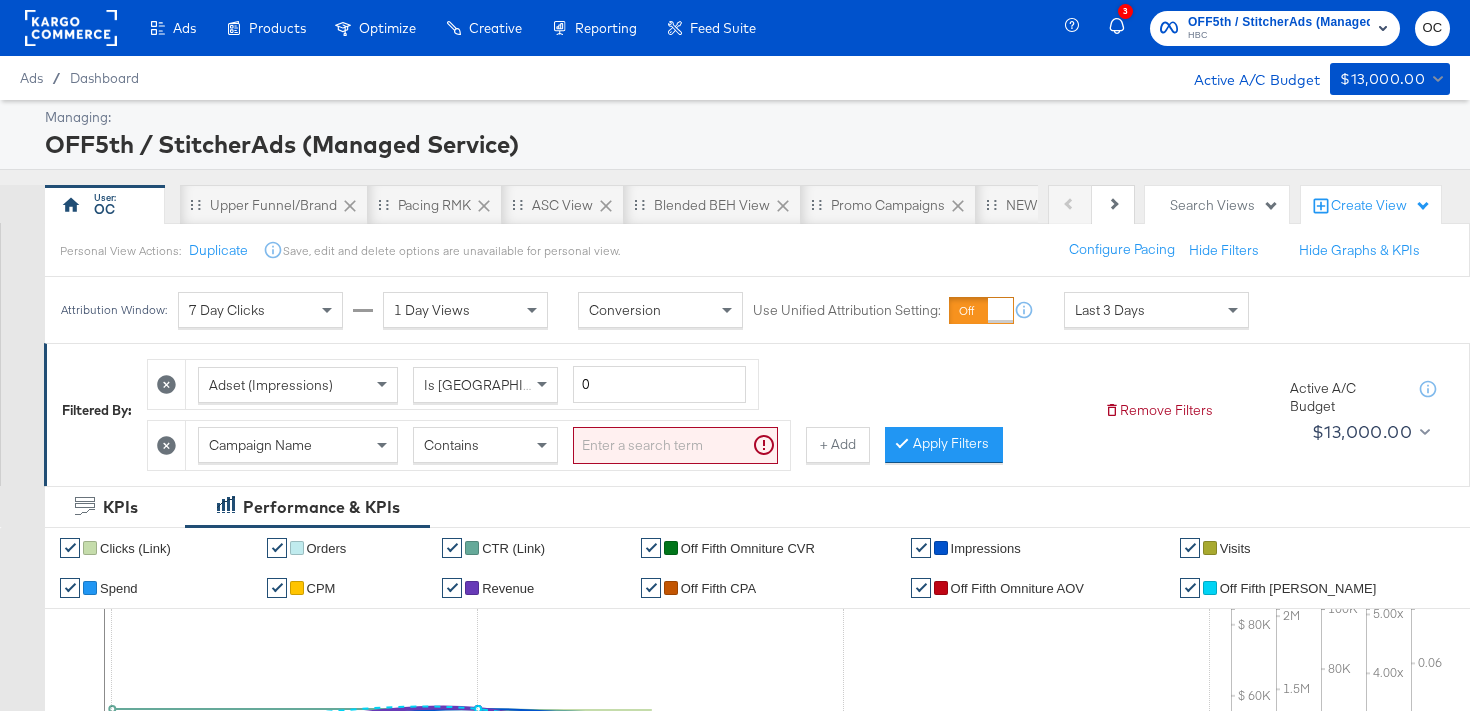 click on "Contains" at bounding box center (485, 445) 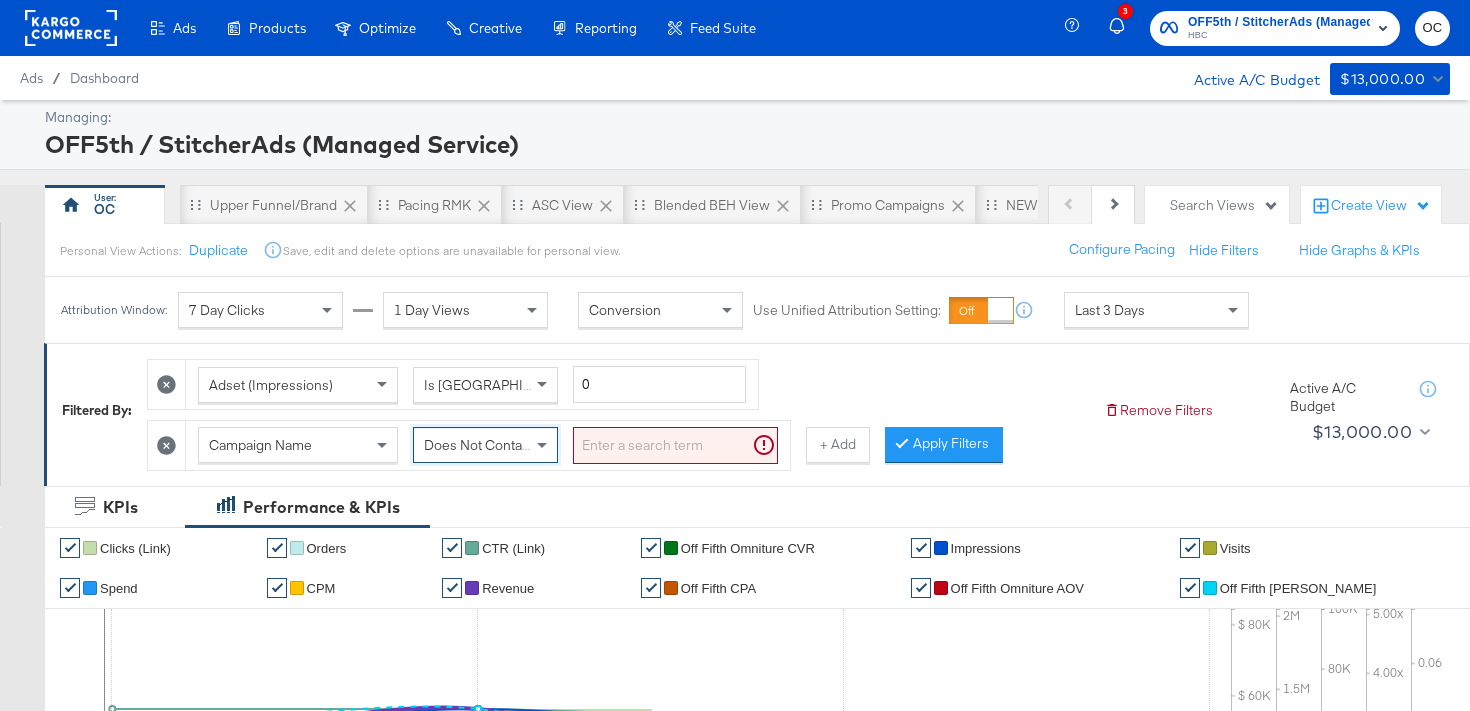 click at bounding box center (675, 445) 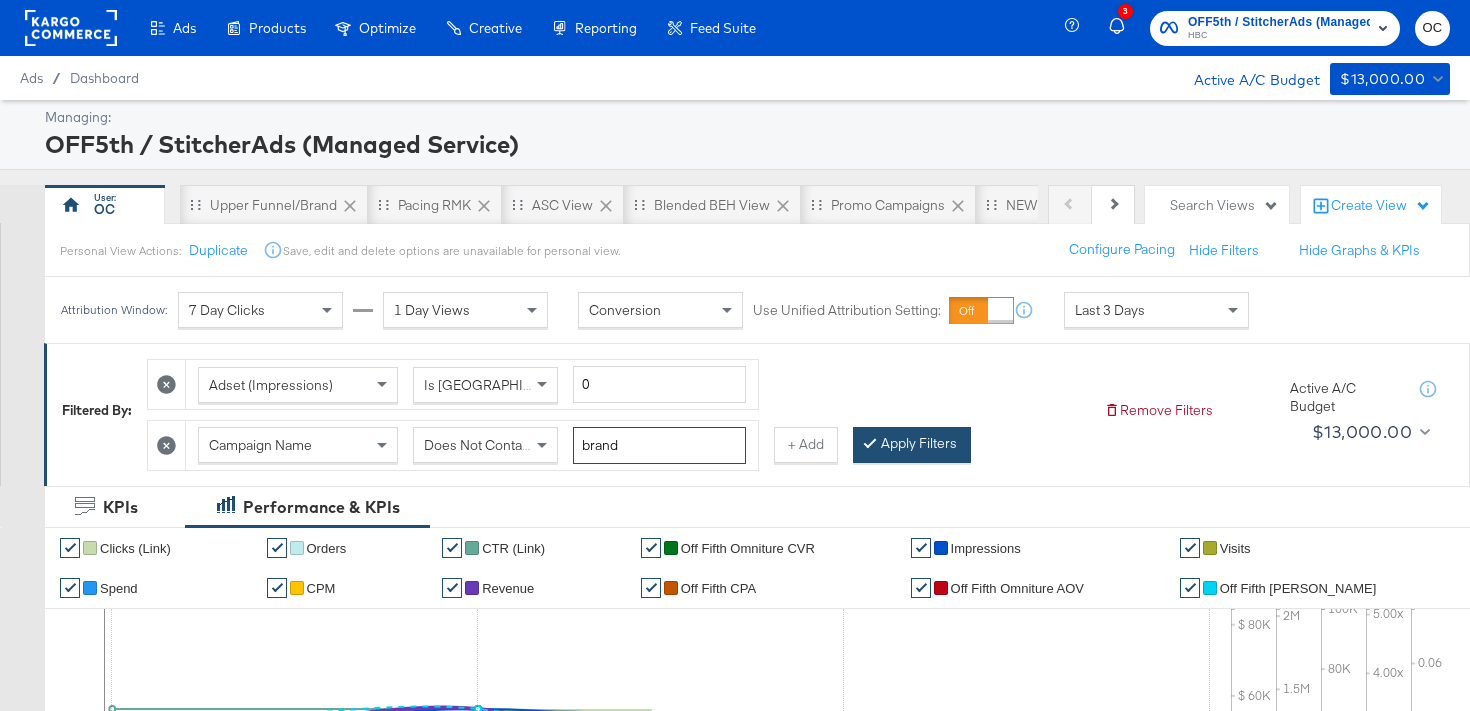 type on "brand" 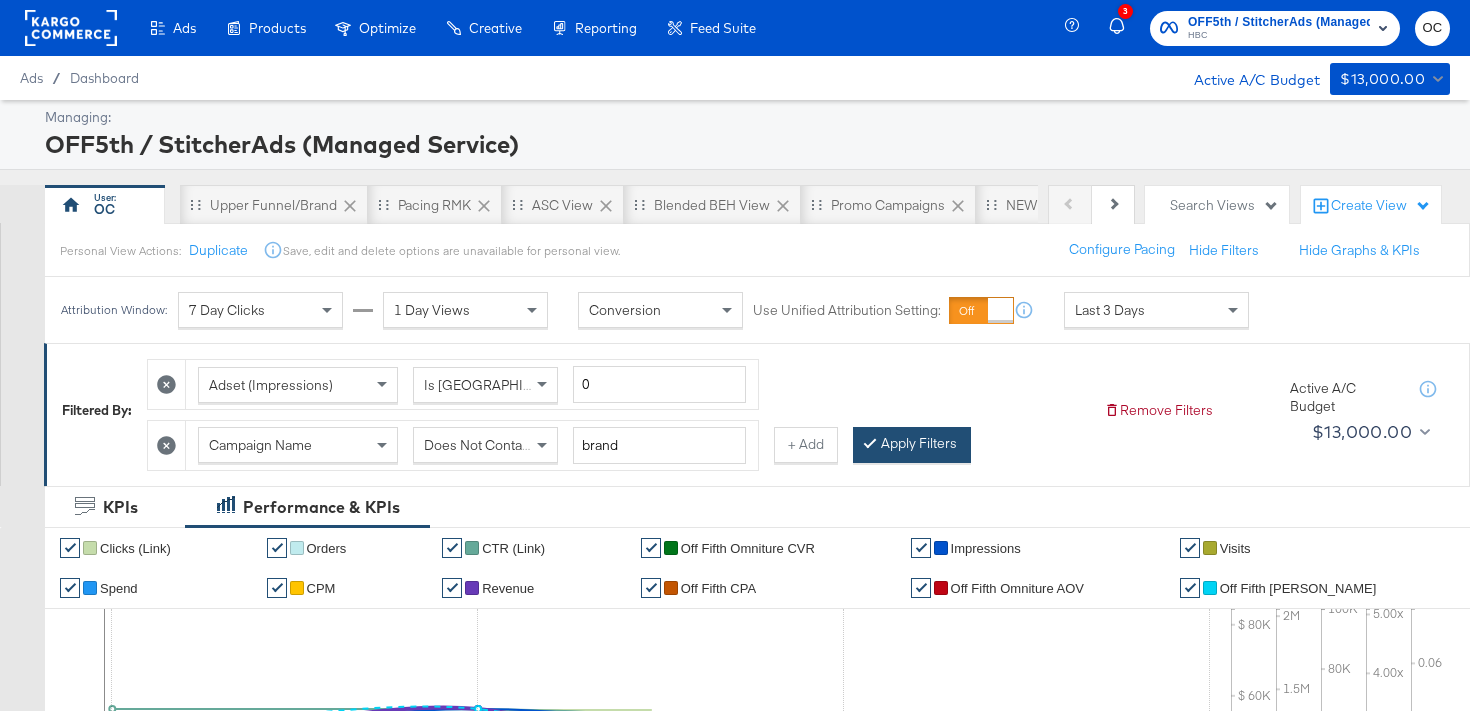click on "Apply Filters" at bounding box center (912, 445) 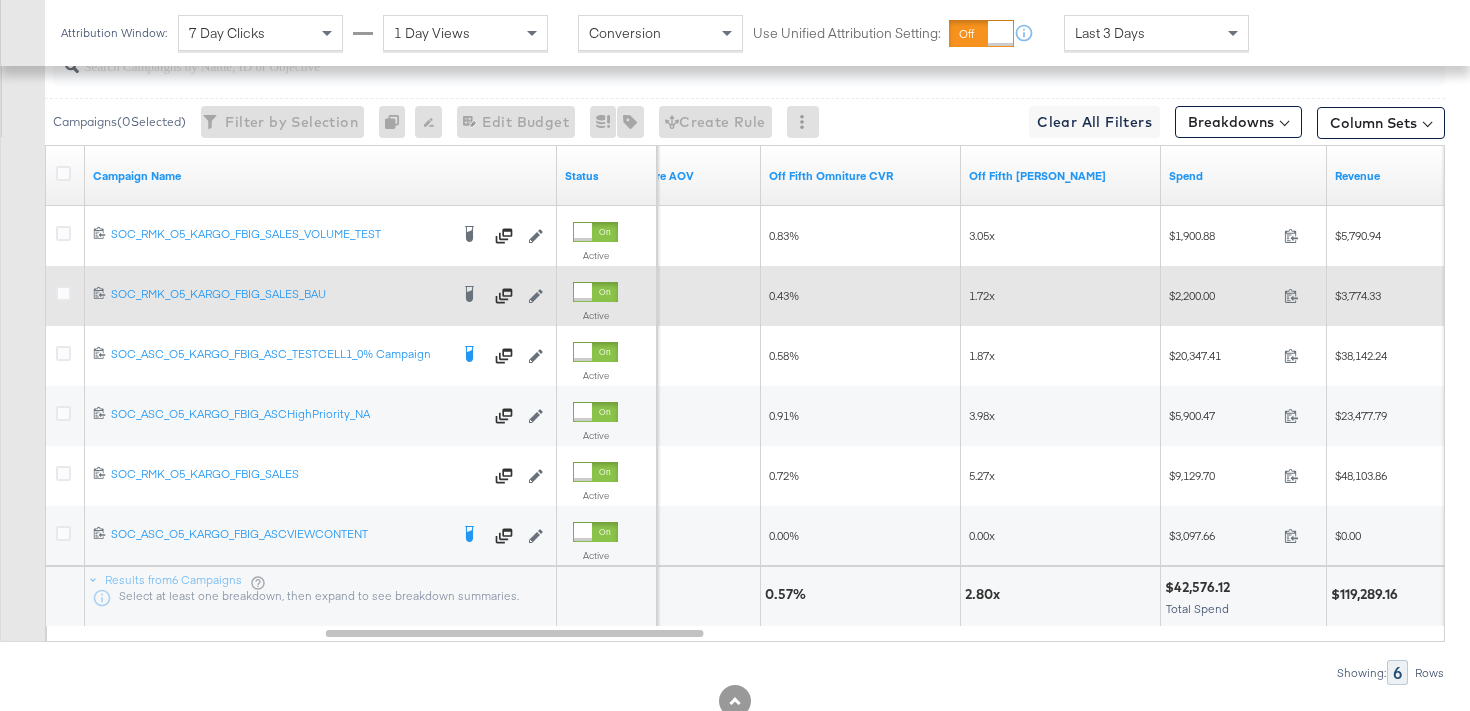 scroll, scrollTop: 1122, scrollLeft: 0, axis: vertical 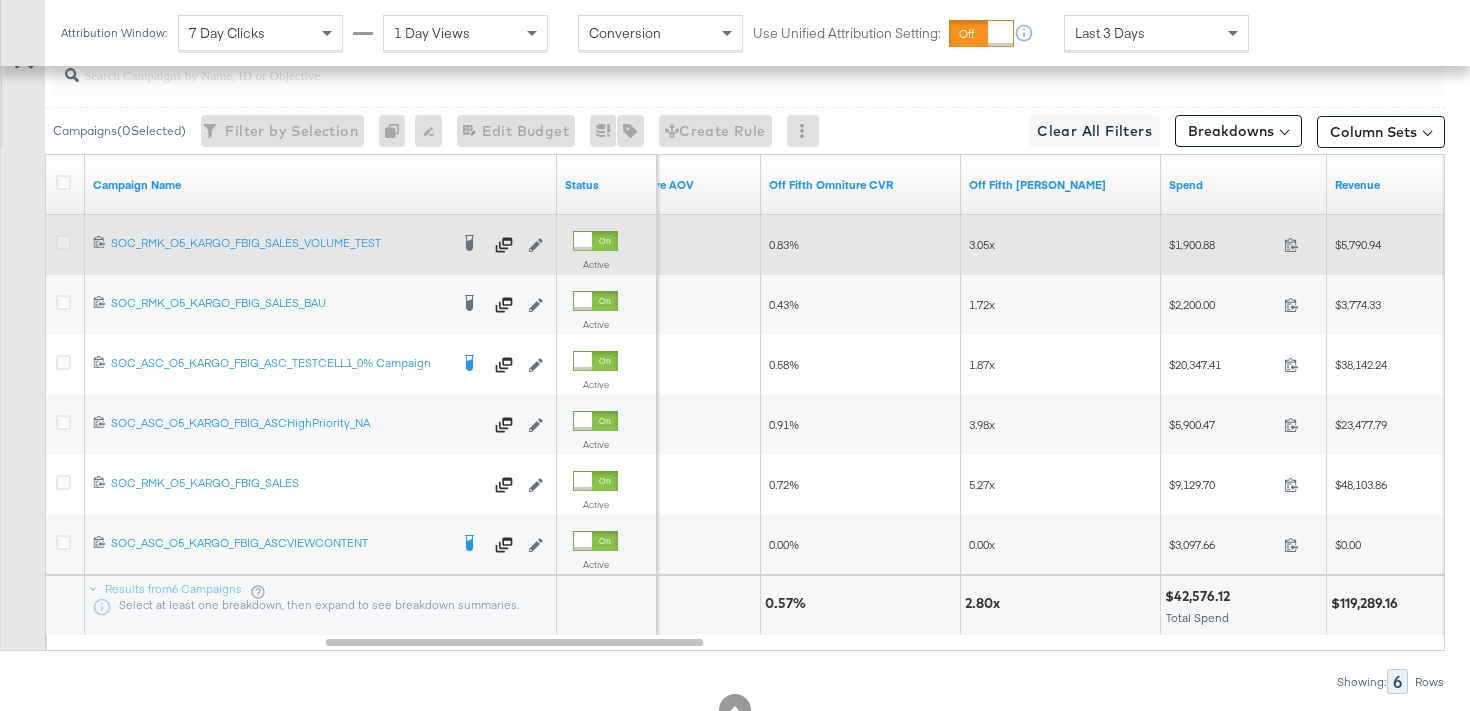 click at bounding box center [63, 242] 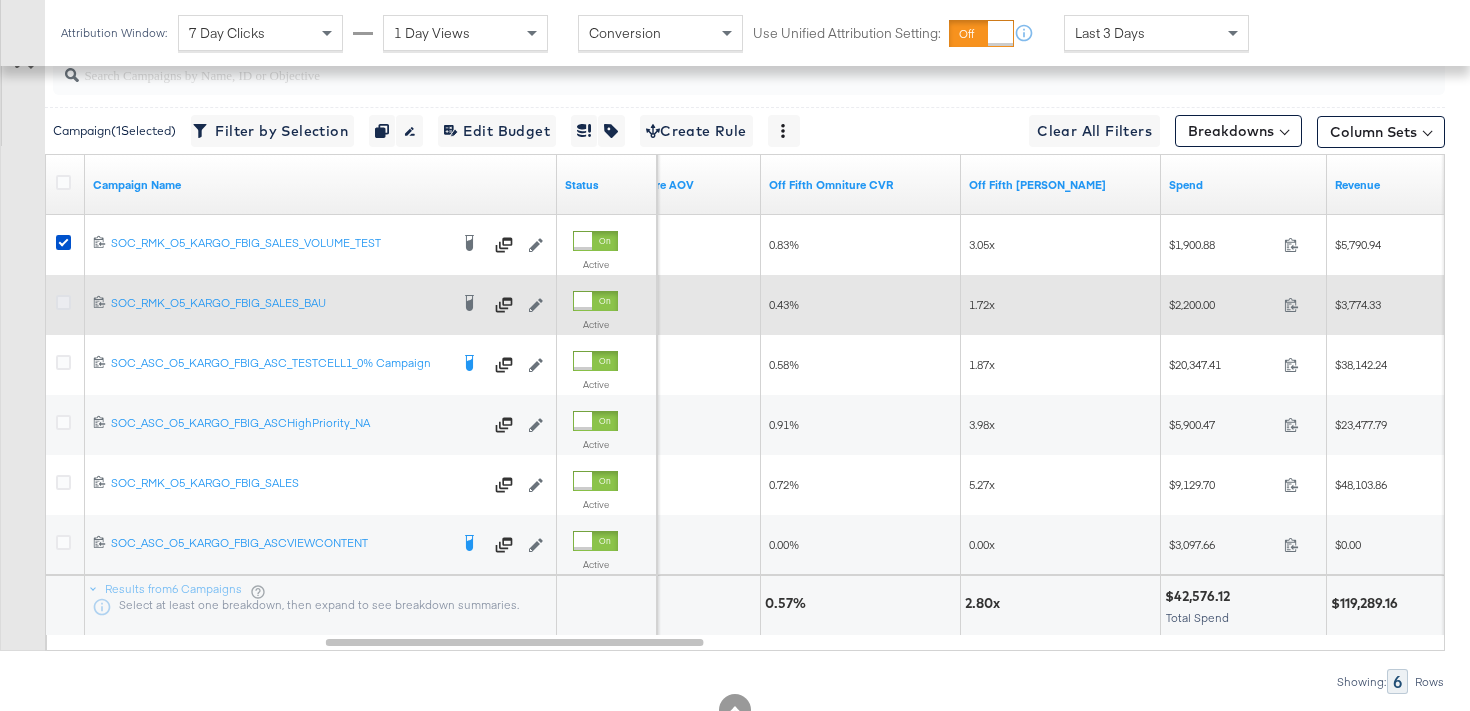 click at bounding box center (63, 302) 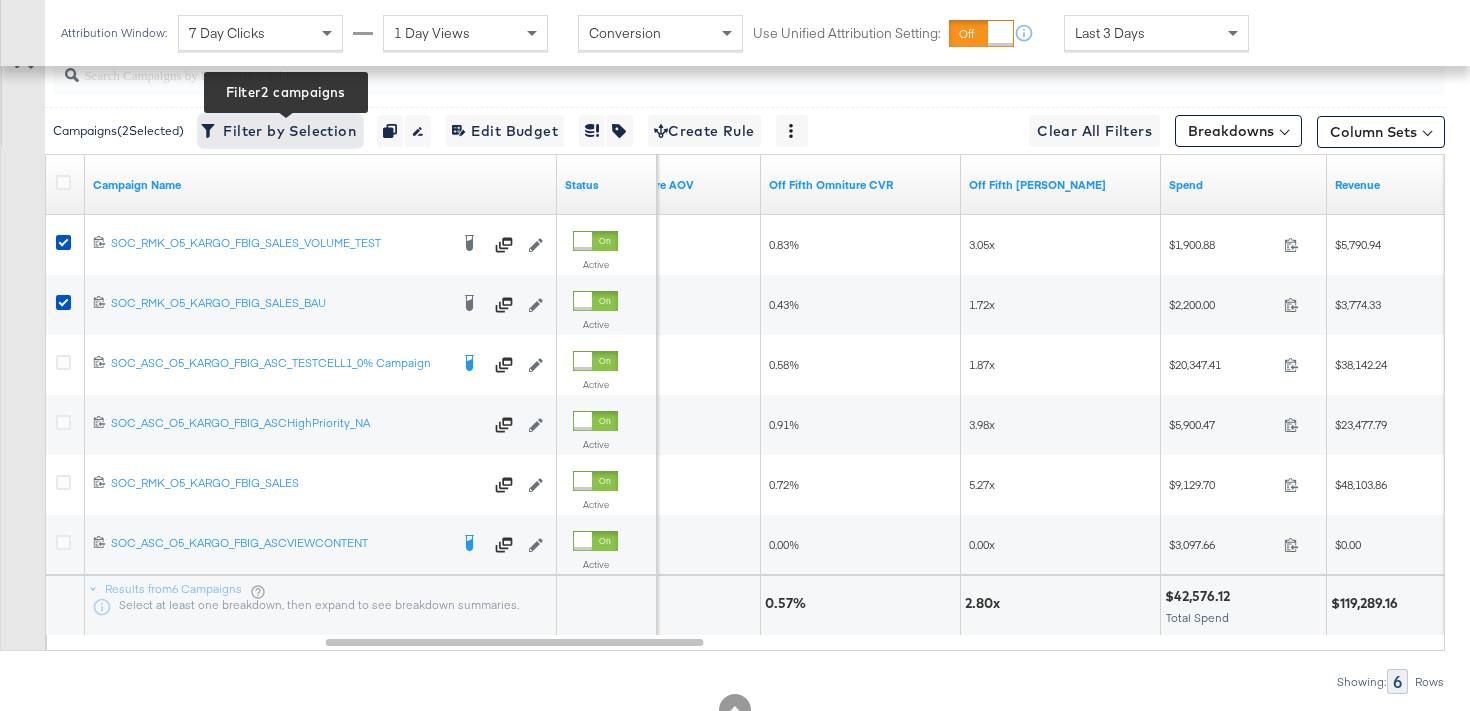 click on "Filter by Selection Filter  2 campaigns" at bounding box center (280, 131) 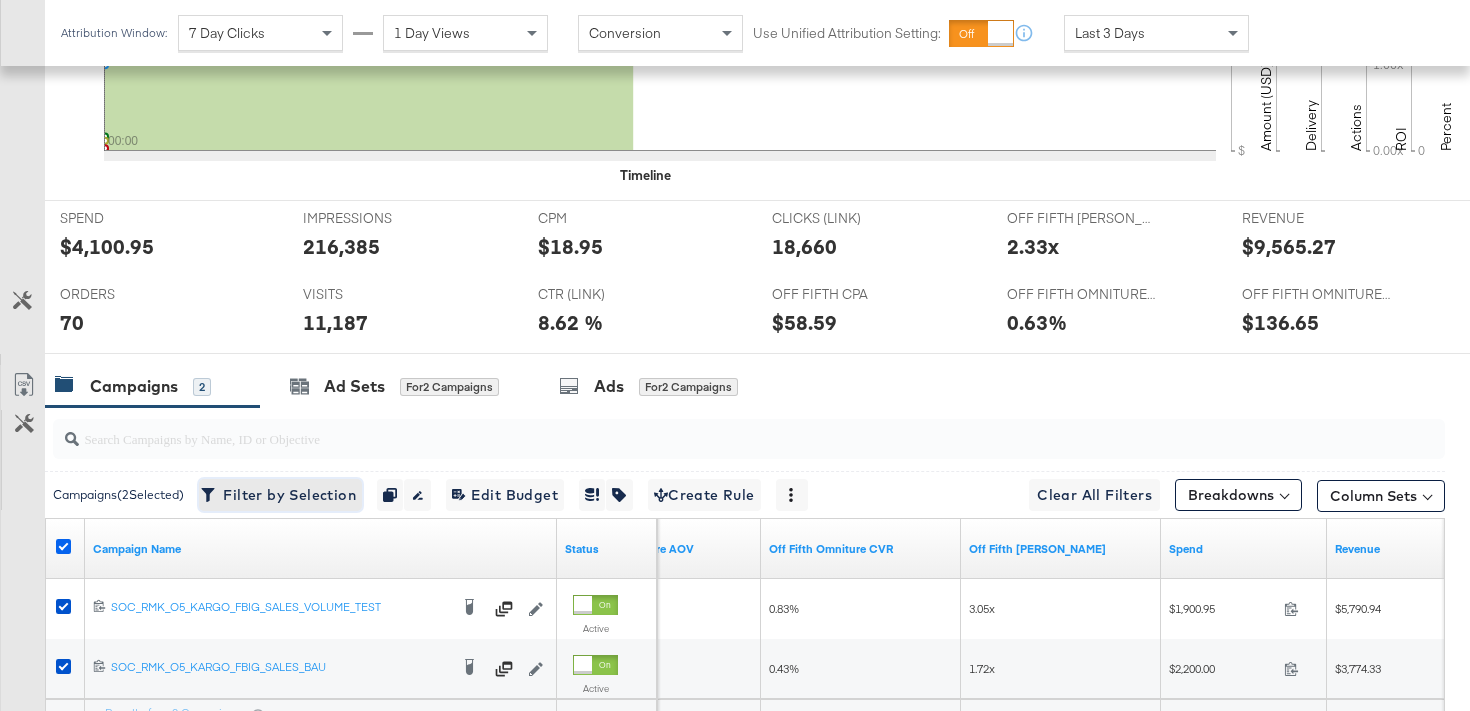 scroll, scrollTop: 908, scrollLeft: 0, axis: vertical 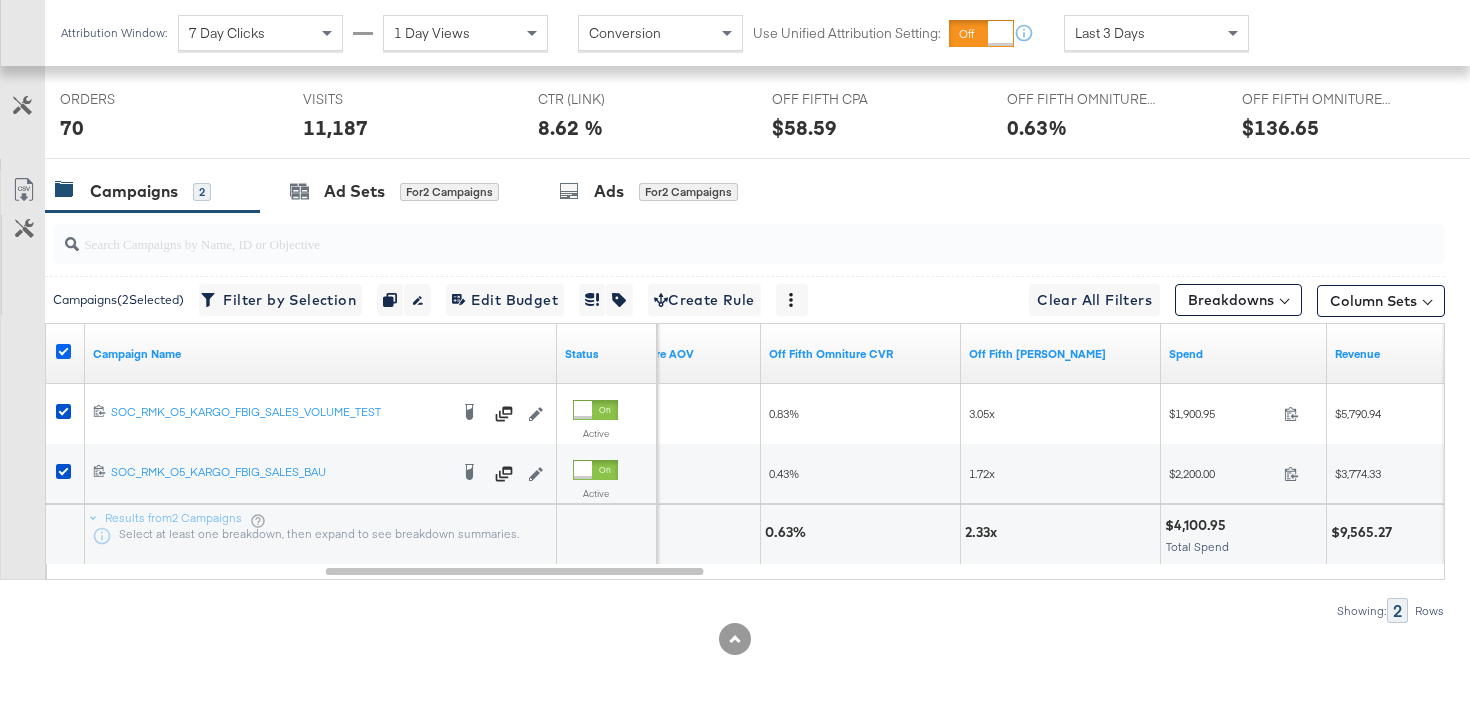 click at bounding box center (63, 351) 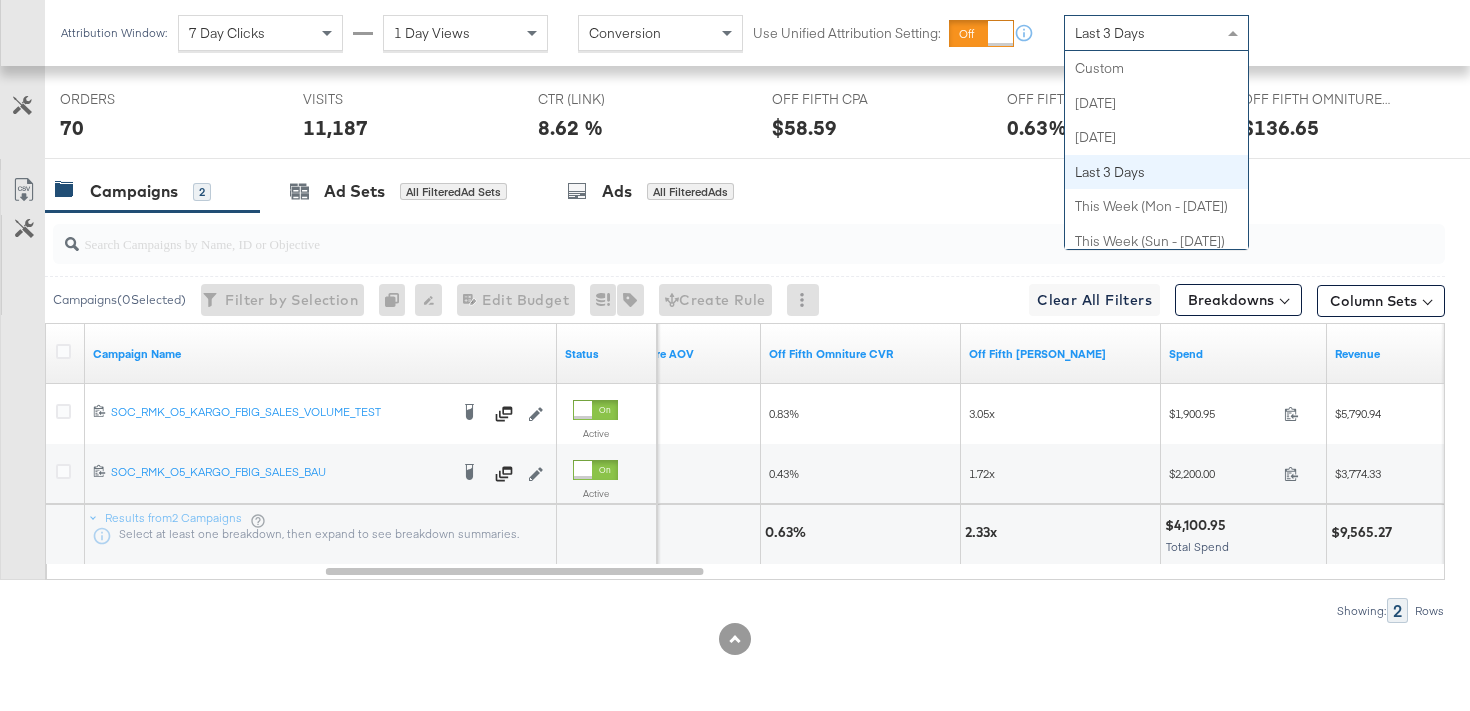 click on "Last 3 Days" at bounding box center (1110, 33) 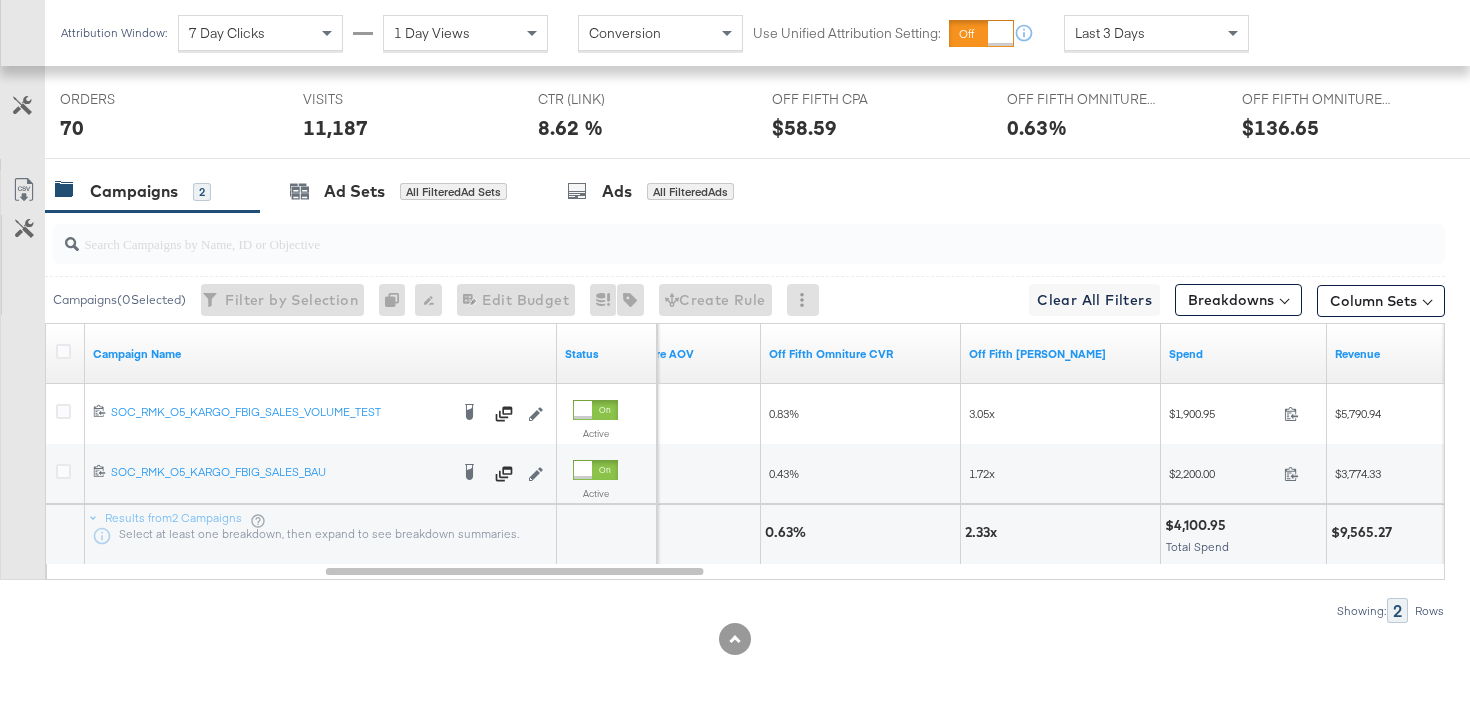 click at bounding box center (735, 639) 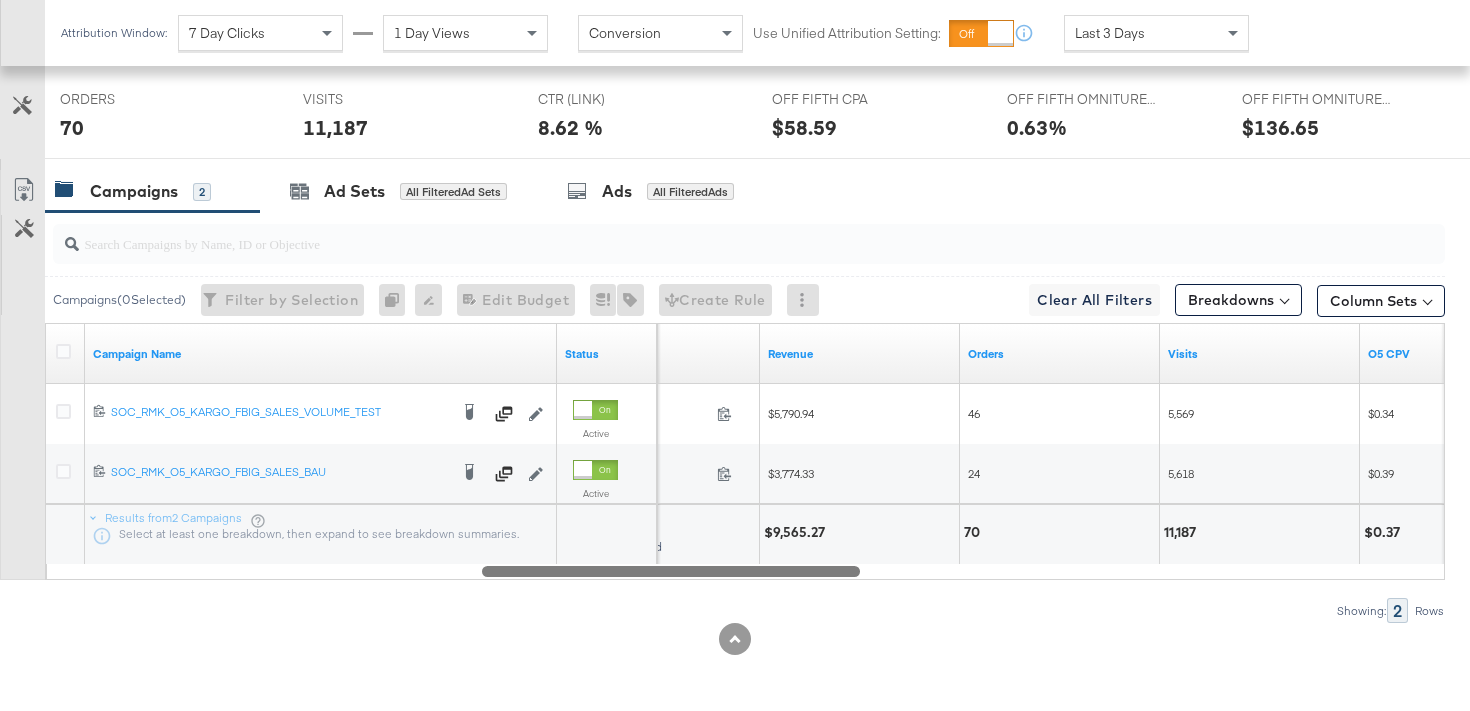 drag, startPoint x: 676, startPoint y: 574, endPoint x: 667, endPoint y: 520, distance: 54.74486 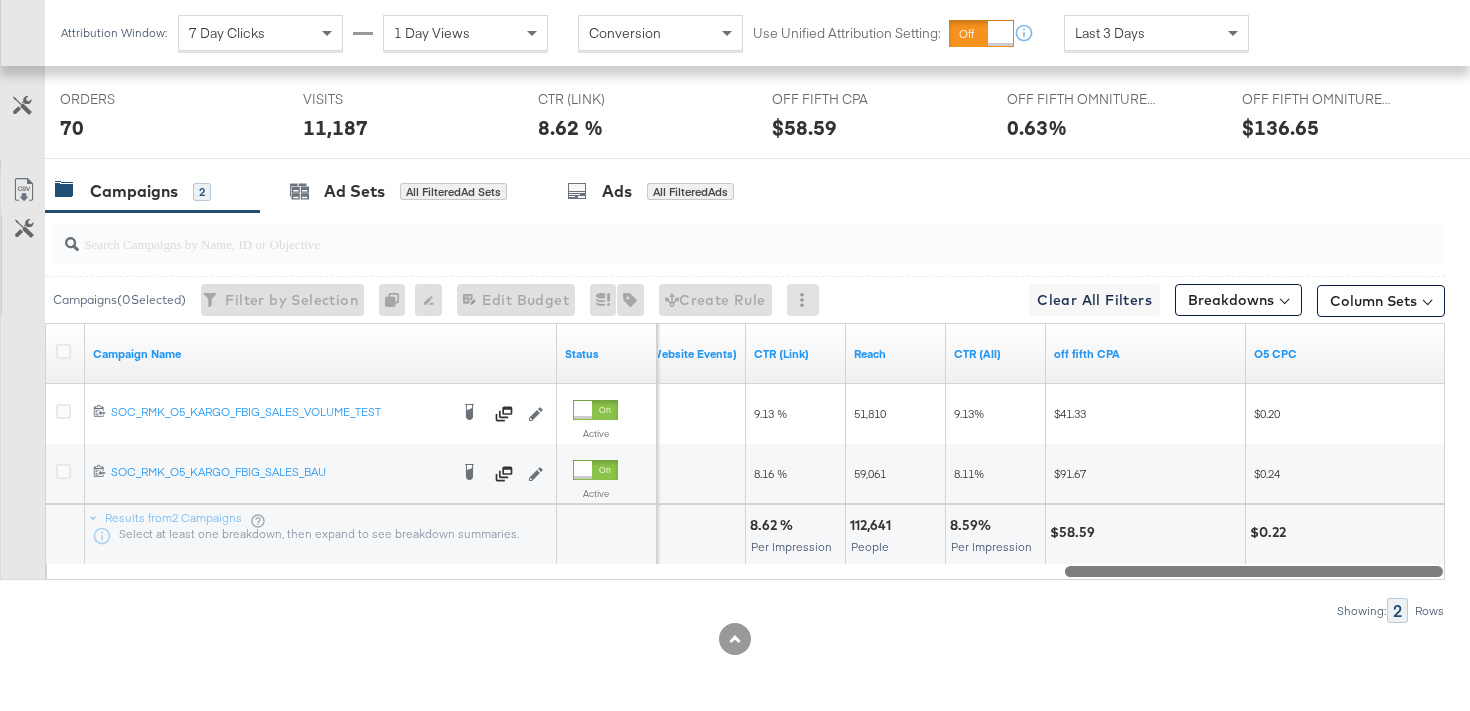 drag, startPoint x: 665, startPoint y: 565, endPoint x: 1287, endPoint y: 342, distance: 660.76697 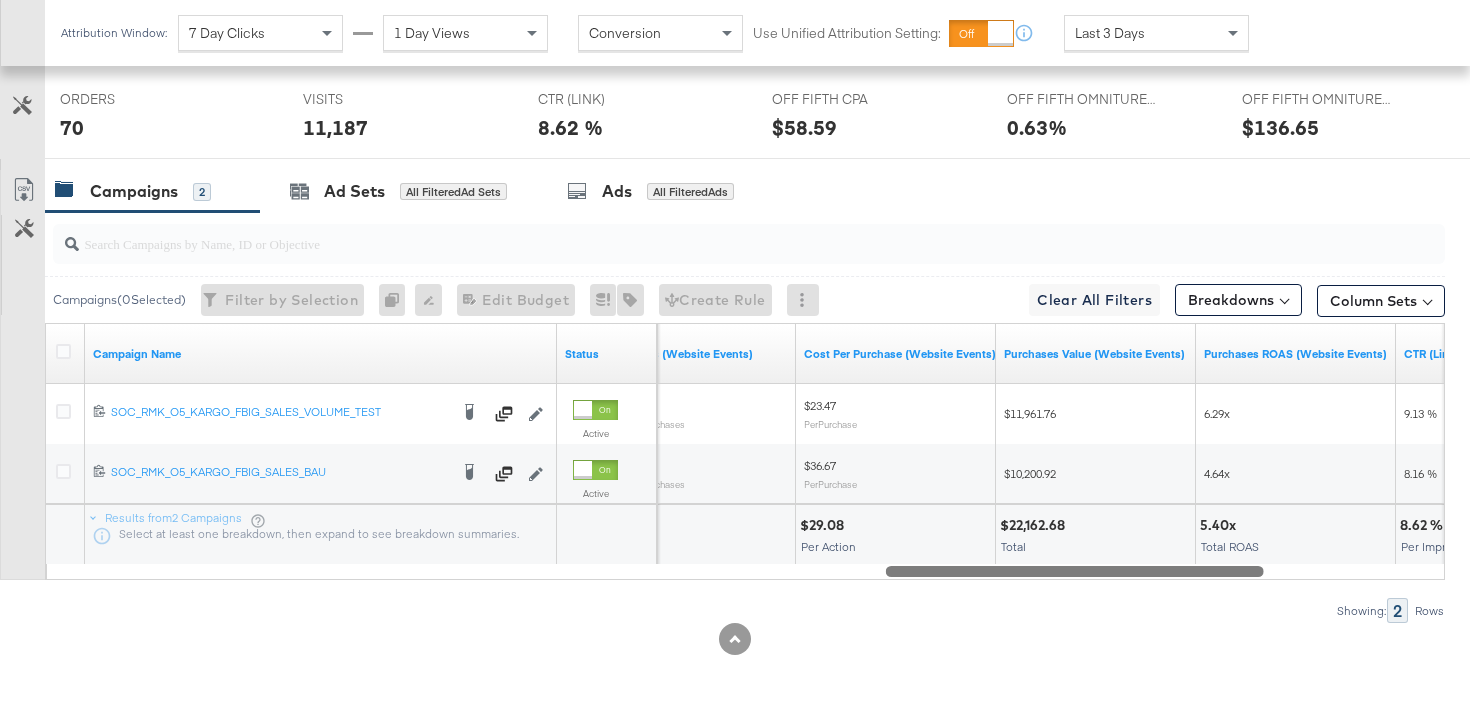 drag, startPoint x: 1098, startPoint y: 575, endPoint x: 1009, endPoint y: 617, distance: 98.4124 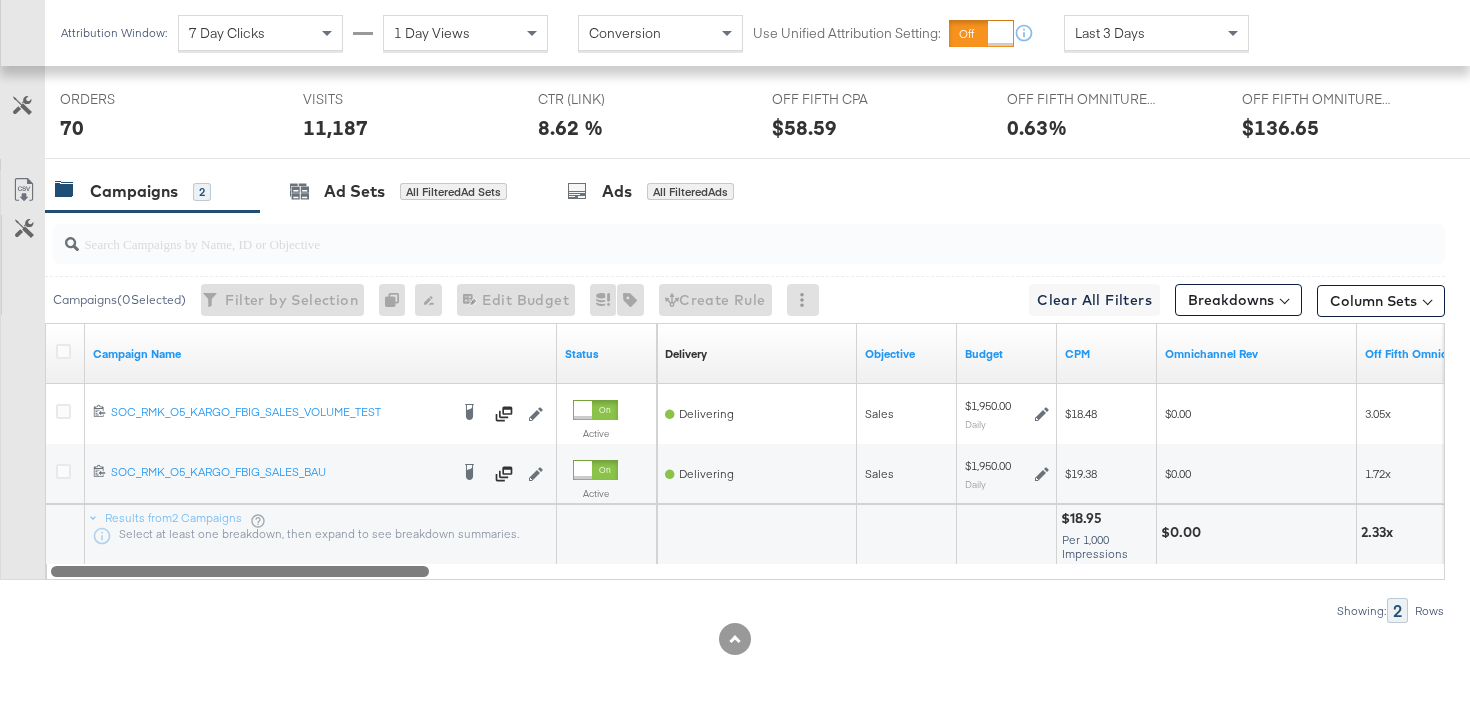 drag, startPoint x: 1039, startPoint y: 567, endPoint x: 205, endPoint y: 797, distance: 865.13354 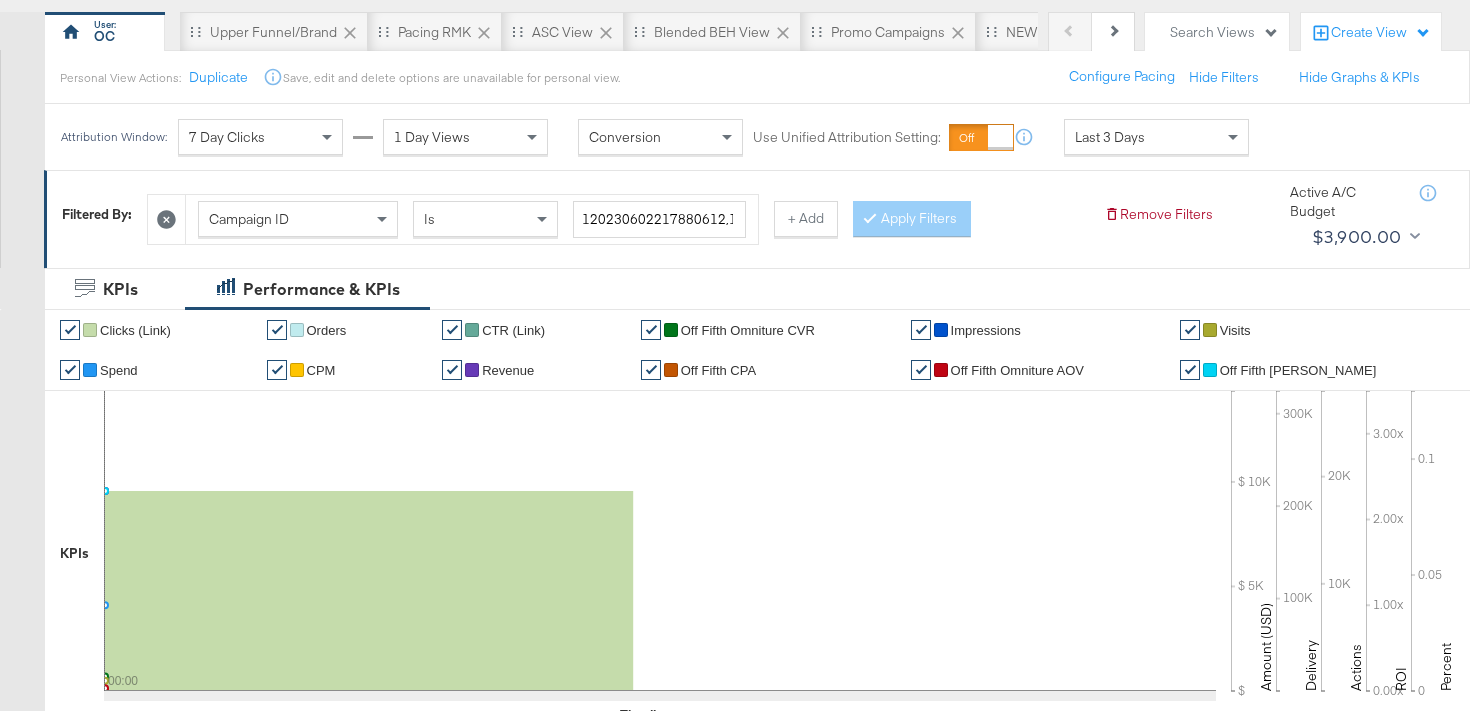 scroll, scrollTop: 0, scrollLeft: 0, axis: both 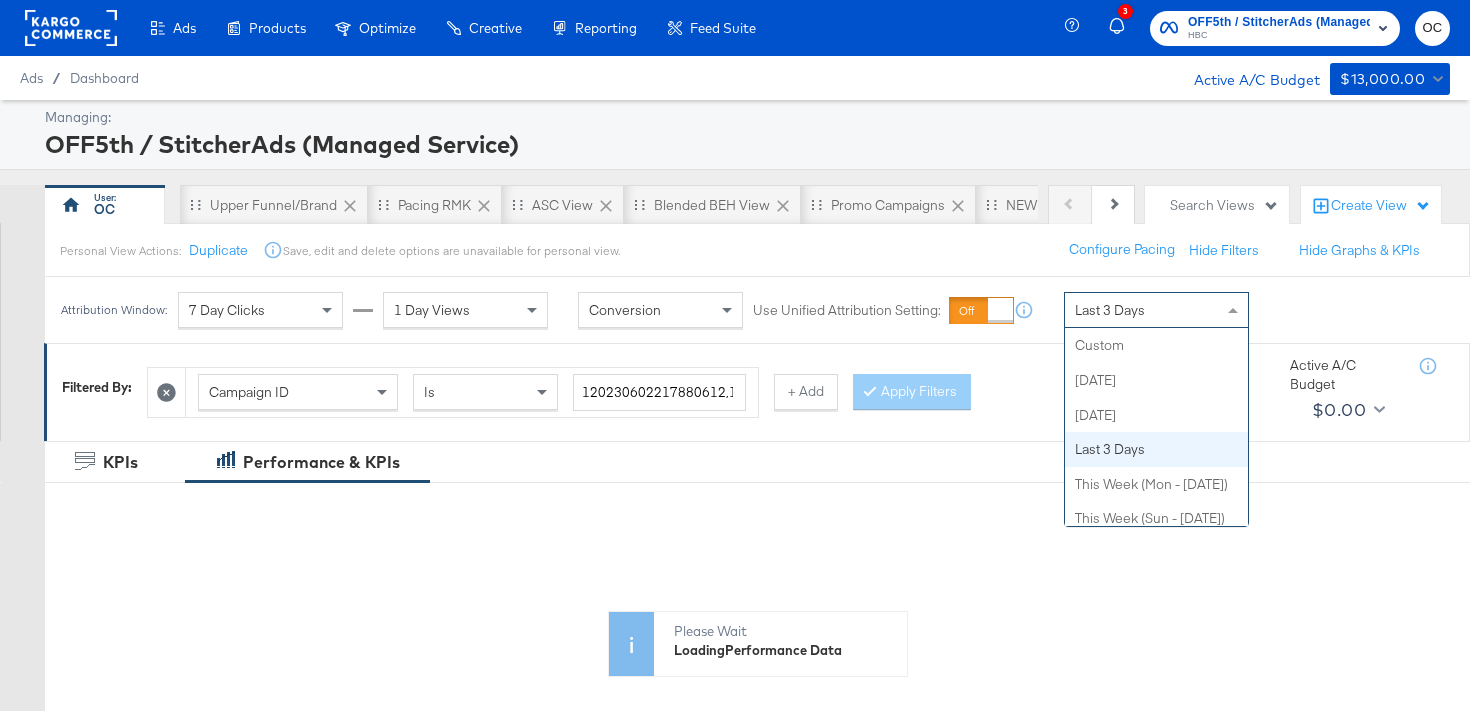 click on "Last 3 Days" at bounding box center [1110, 310] 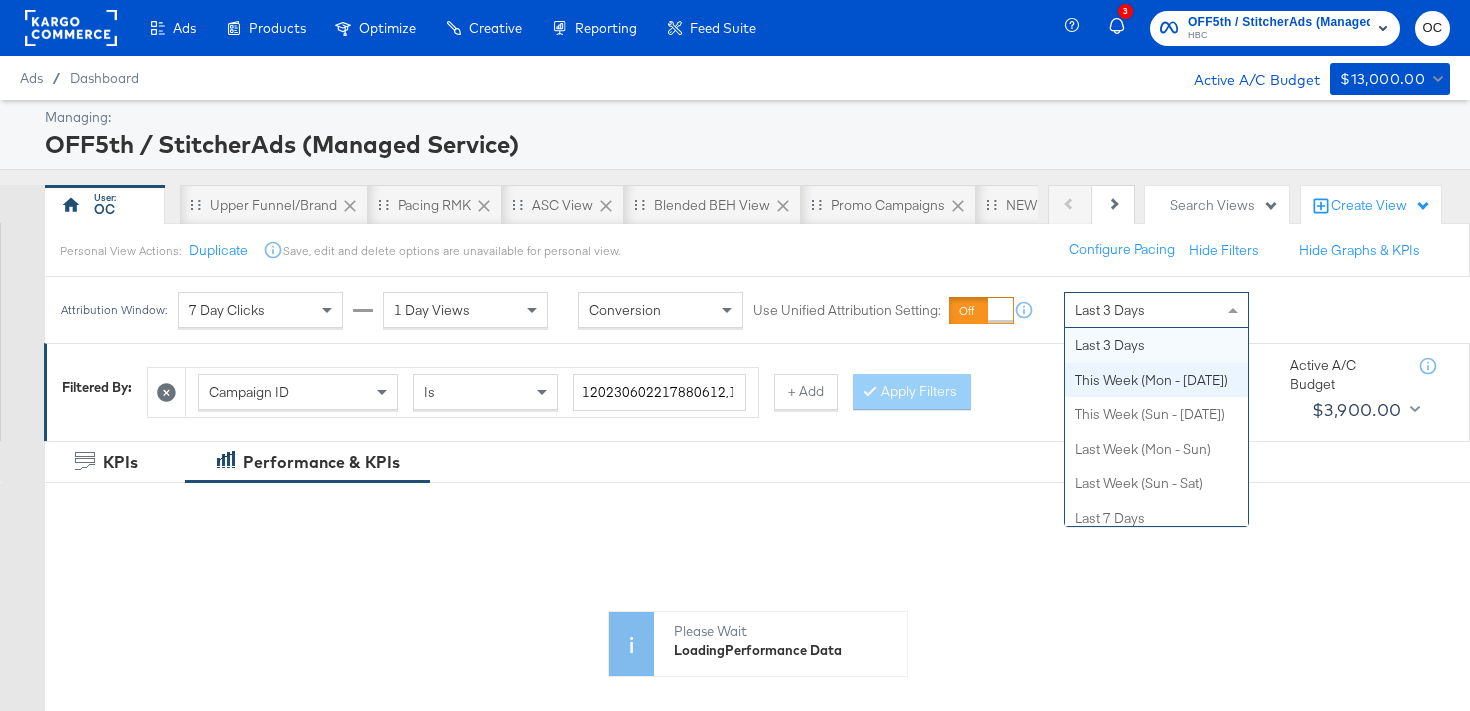 scroll, scrollTop: 0, scrollLeft: 0, axis: both 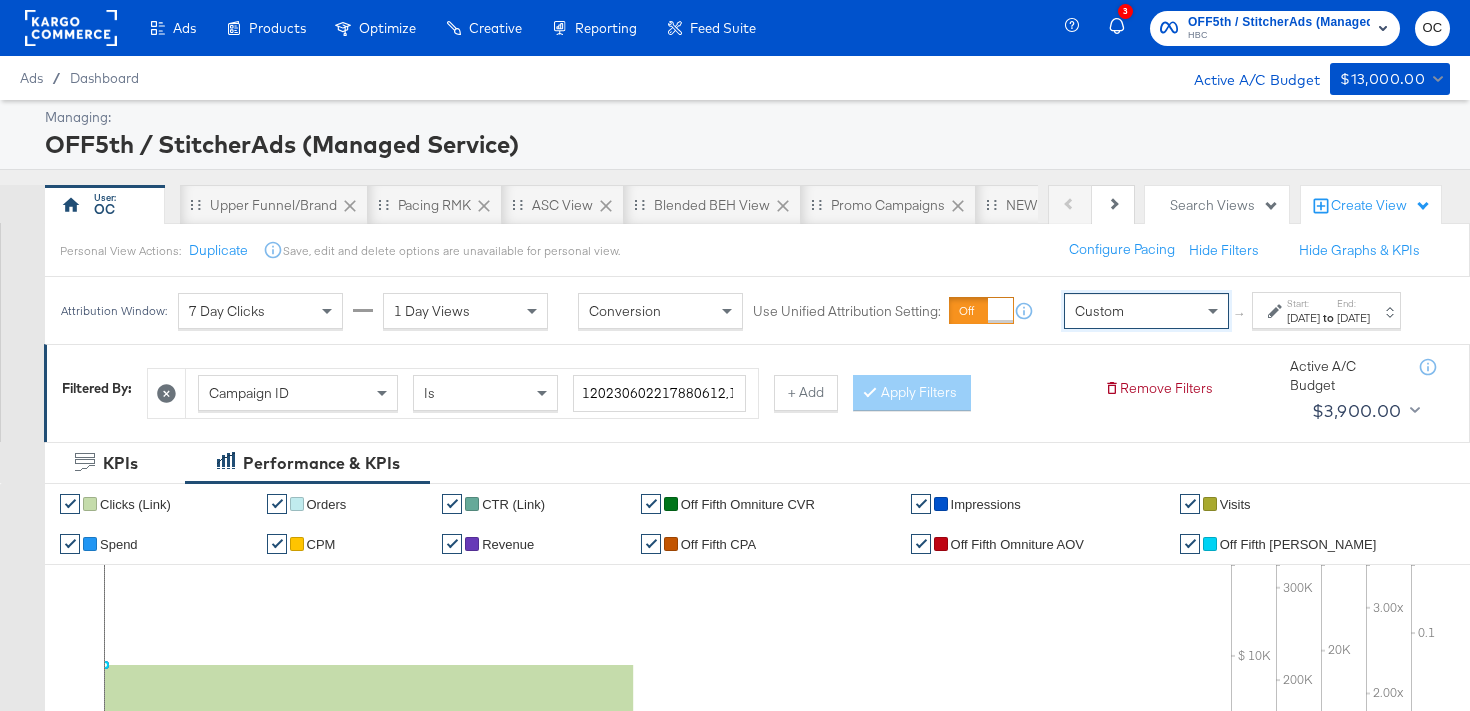 click on "Jul 29th 2025" at bounding box center (1303, 318) 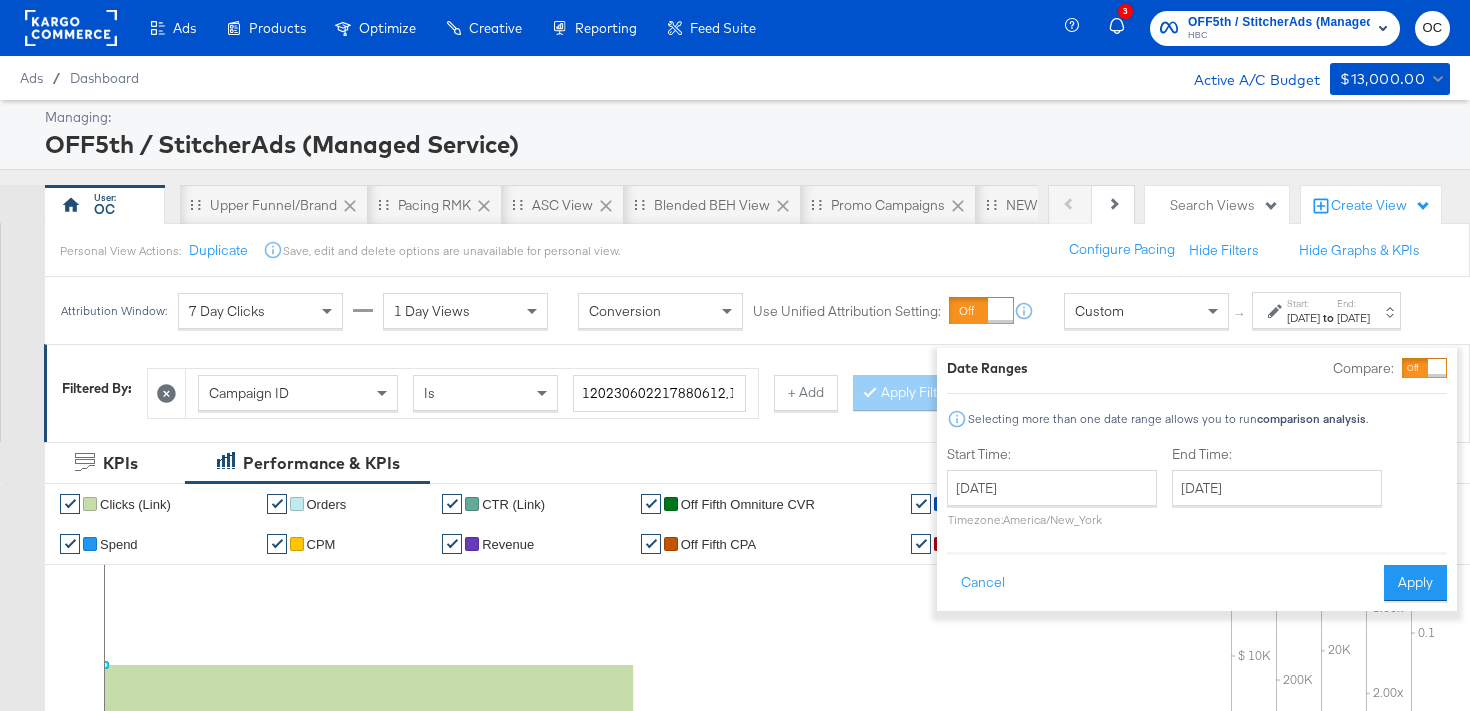 click at bounding box center [1437, 368] 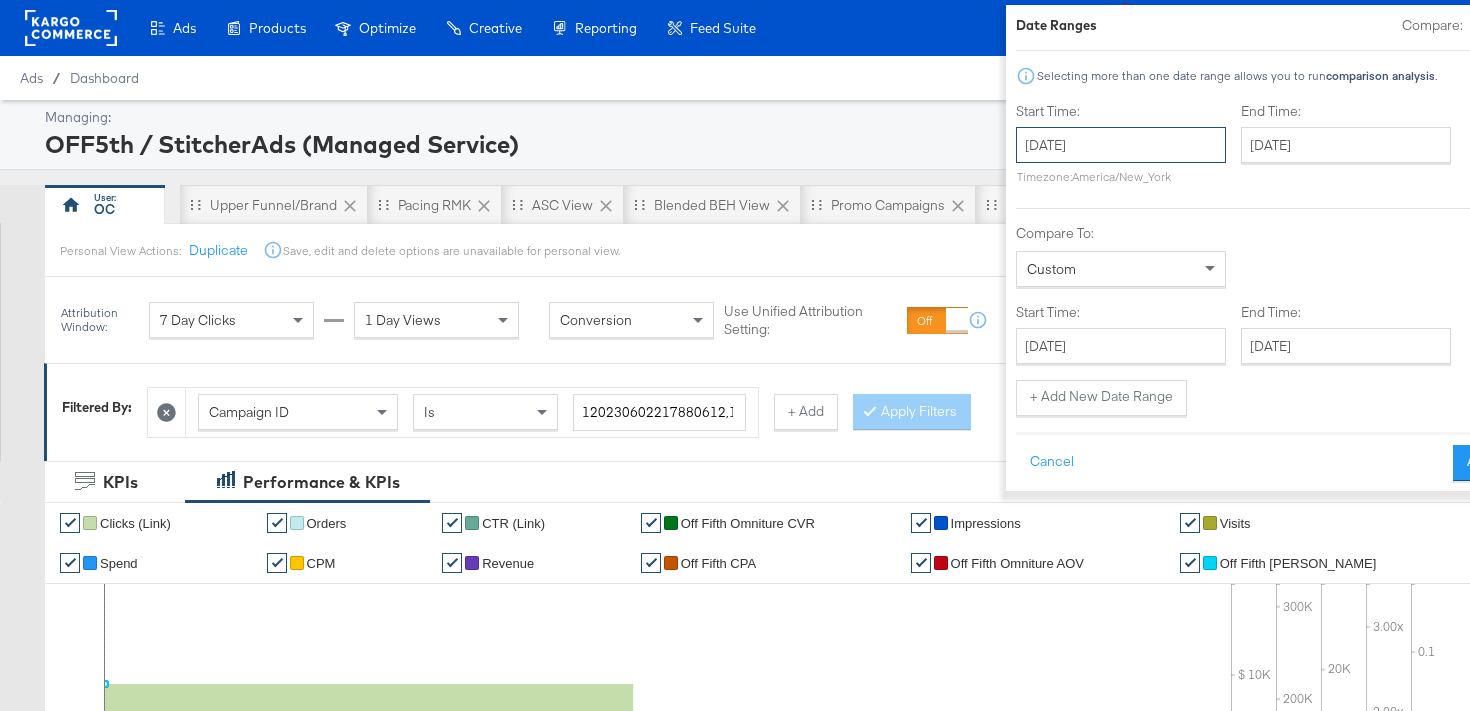 click on "July 29th 2025" at bounding box center [1121, 145] 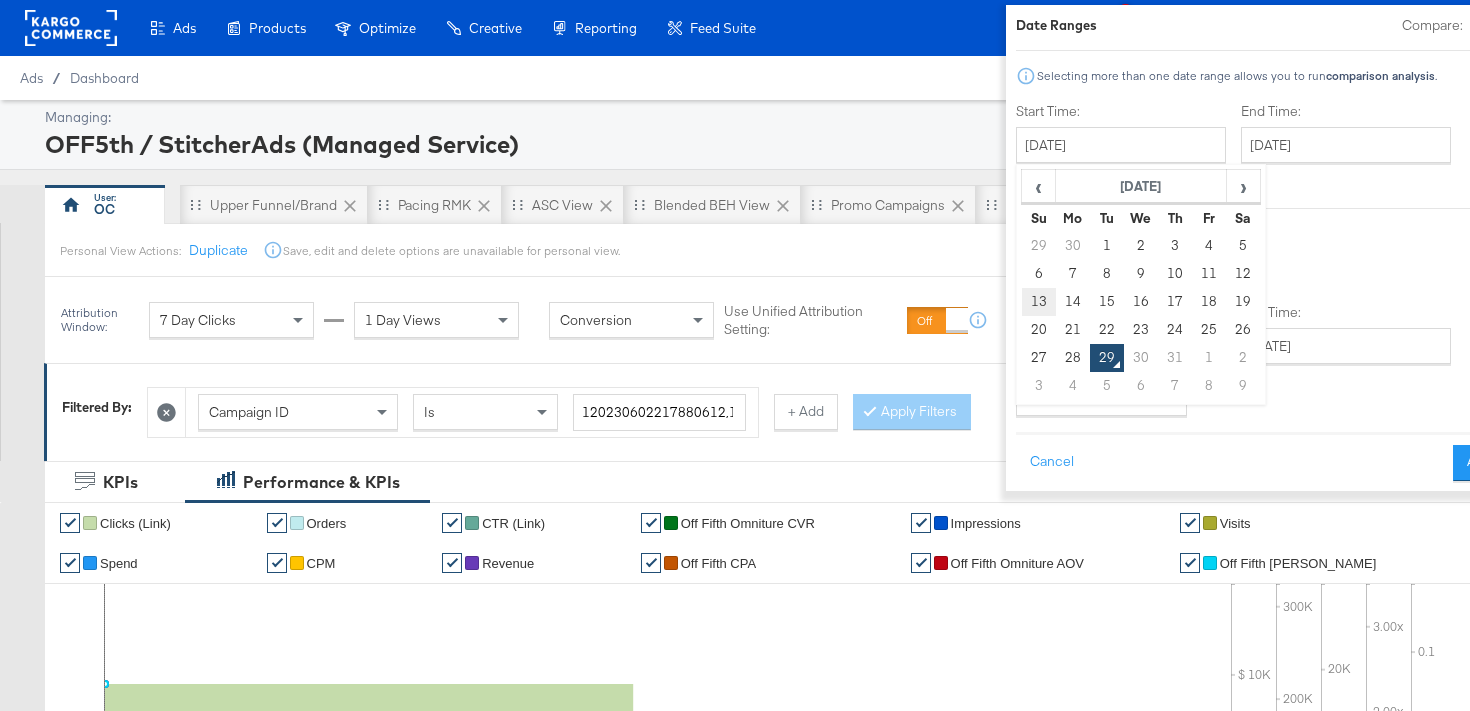 click on "13" at bounding box center [1038, 302] 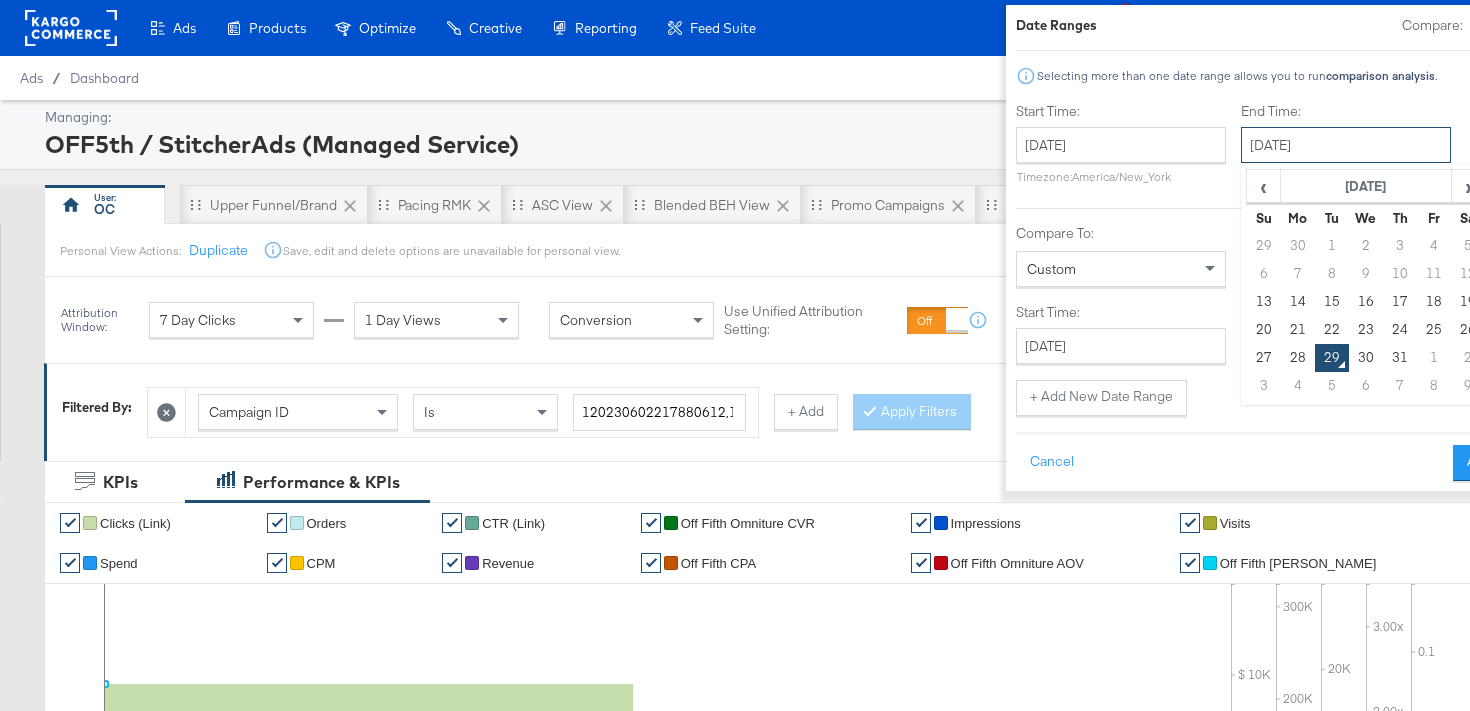 click on "July 29th 2025" at bounding box center (1346, 145) 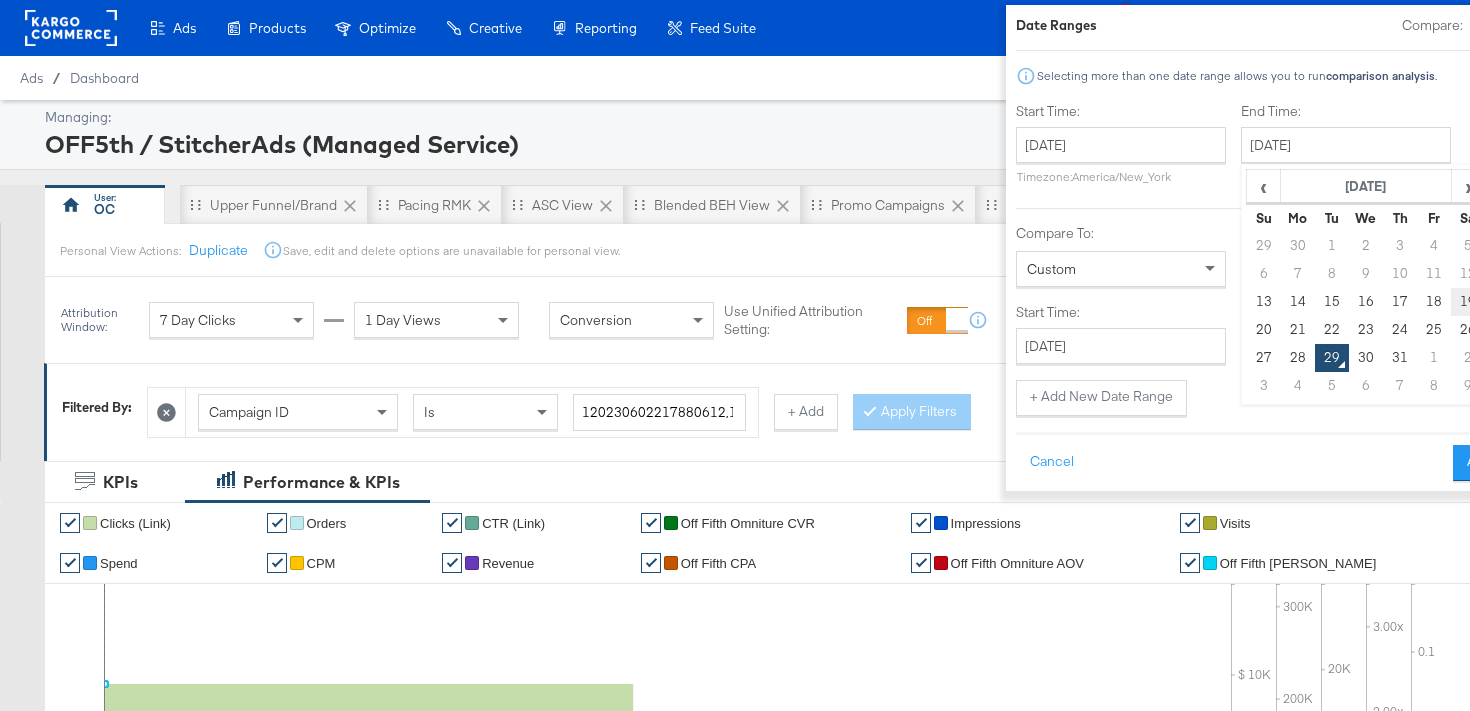 click on "19" at bounding box center (1468, 302) 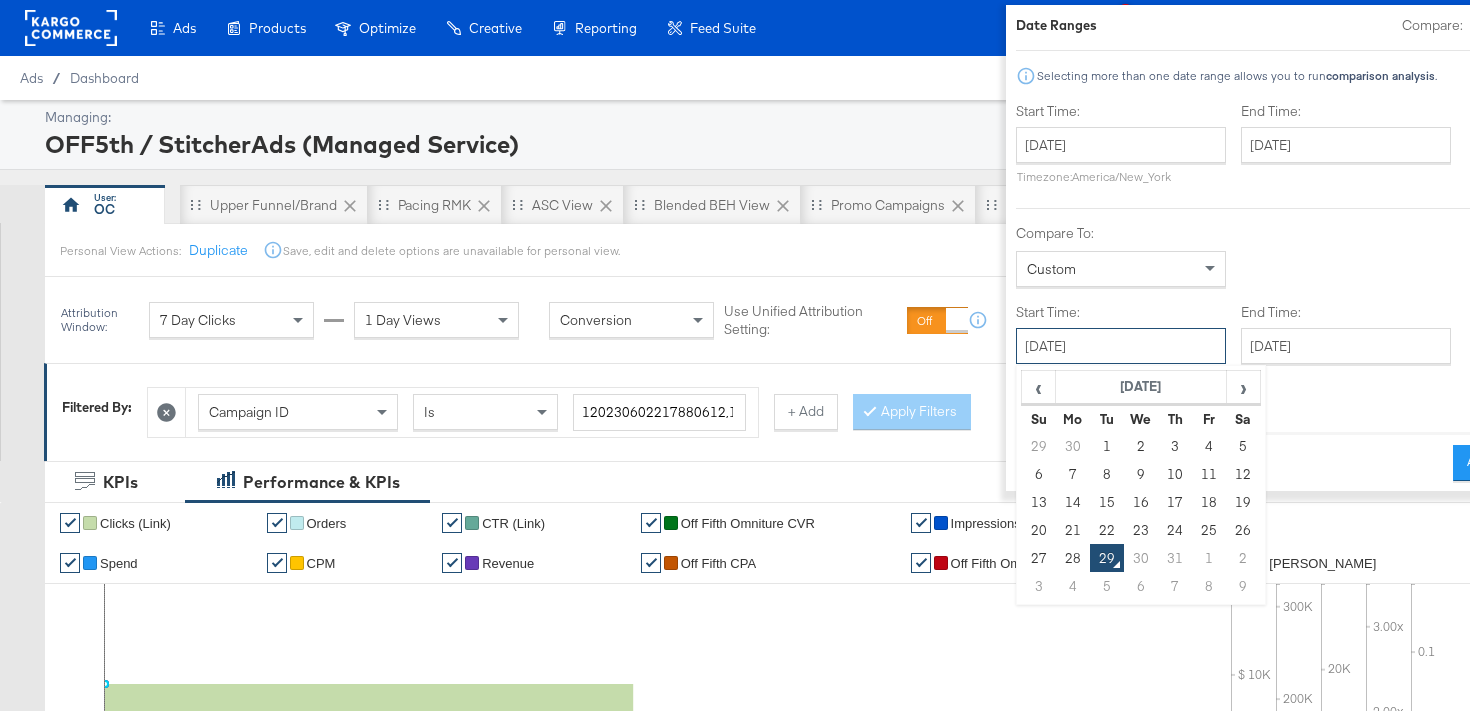 click on "July 29th 2025" at bounding box center (1121, 346) 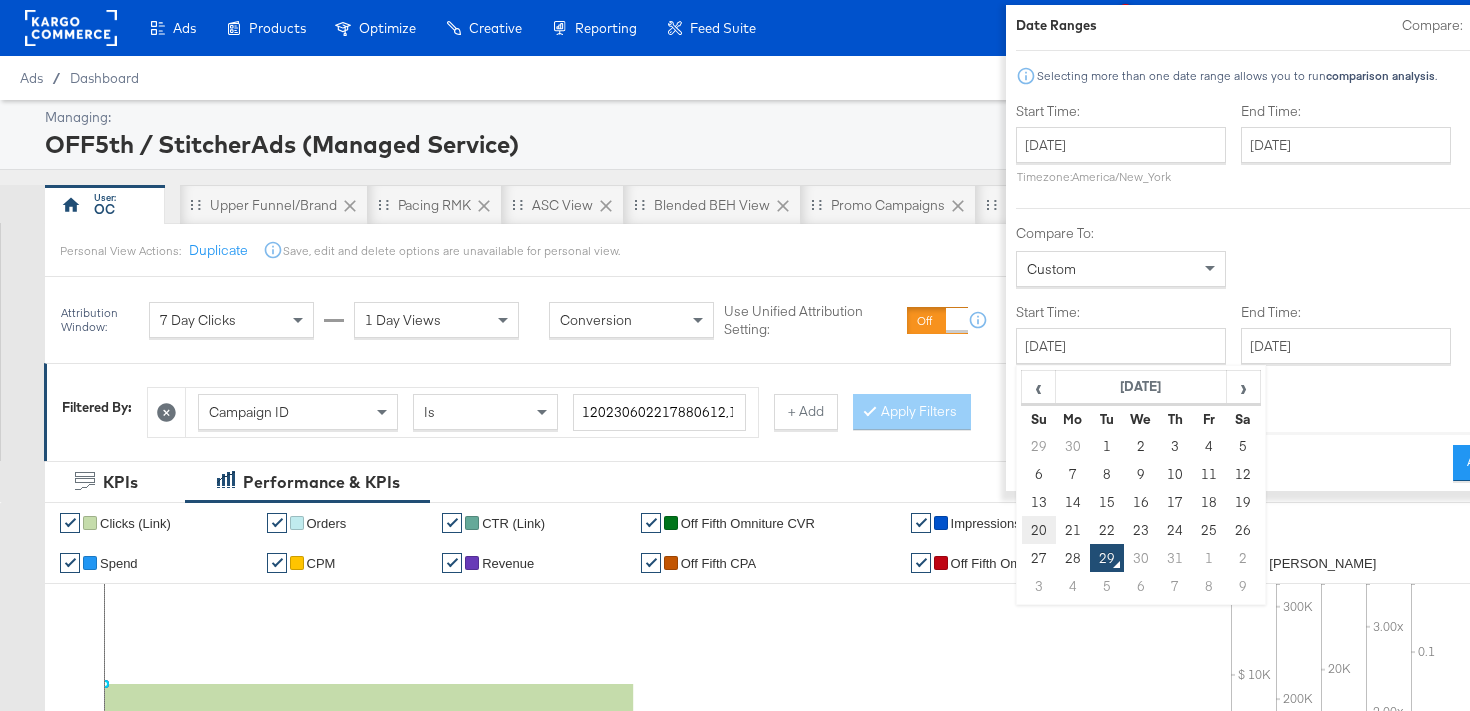 click on "20" at bounding box center (1038, 530) 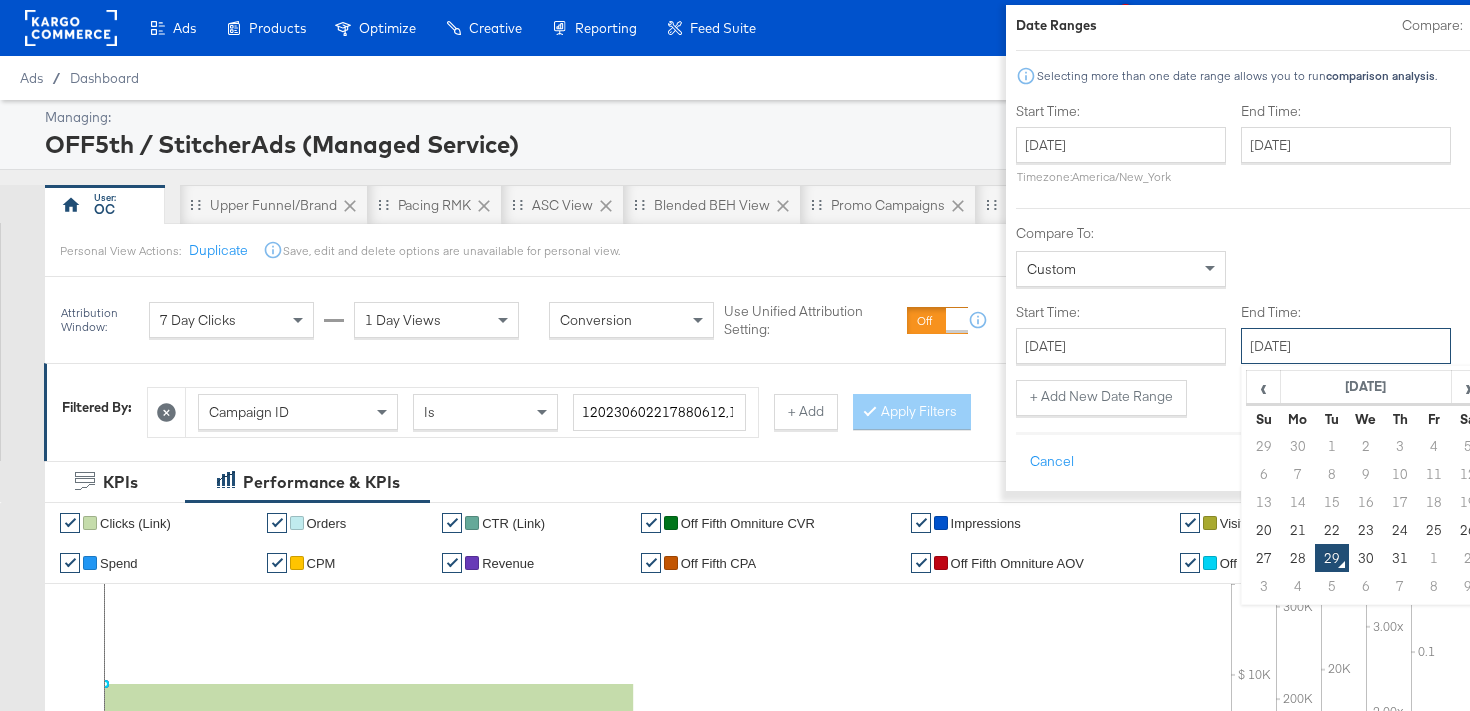 click on "July 29th 2025" at bounding box center (1346, 346) 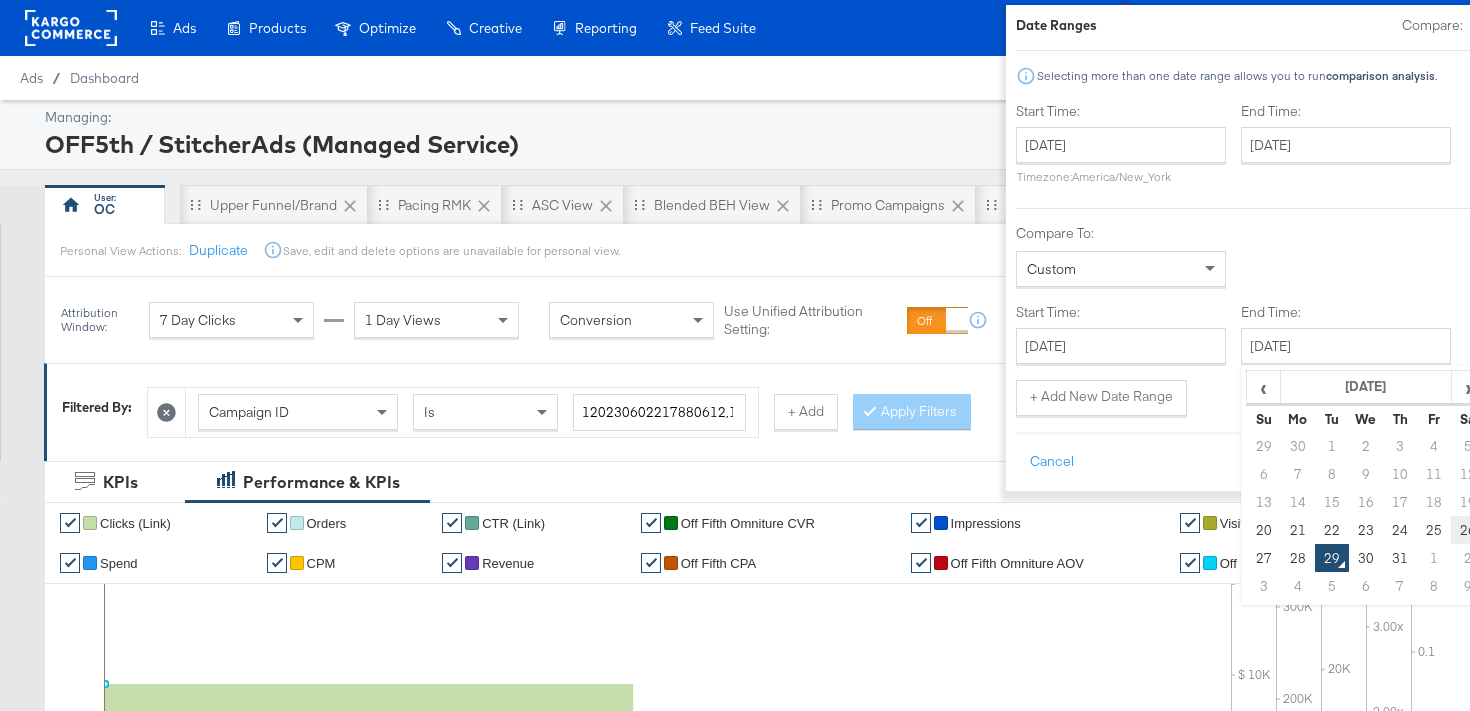 click on "26" at bounding box center (1468, 530) 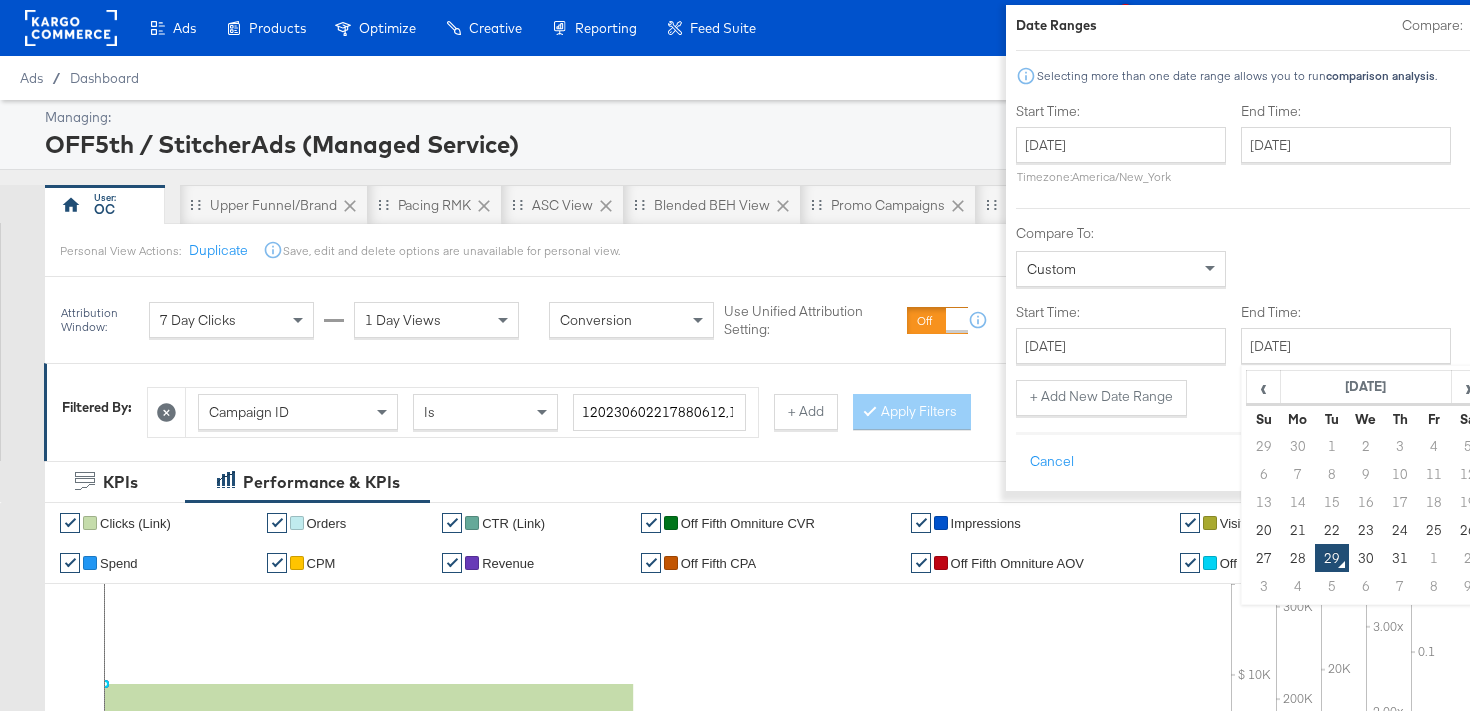 type on "July 26th 2025" 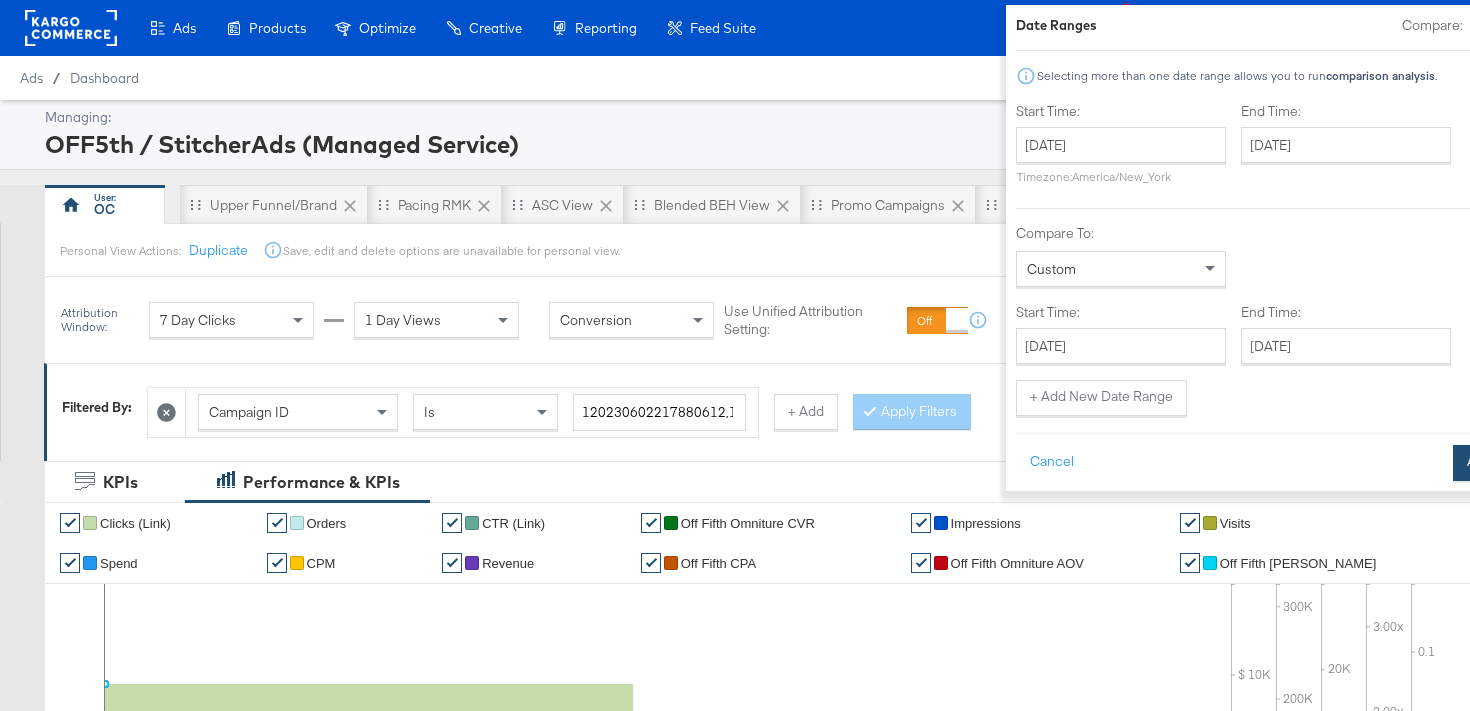 click on "Apply" at bounding box center (1484, 463) 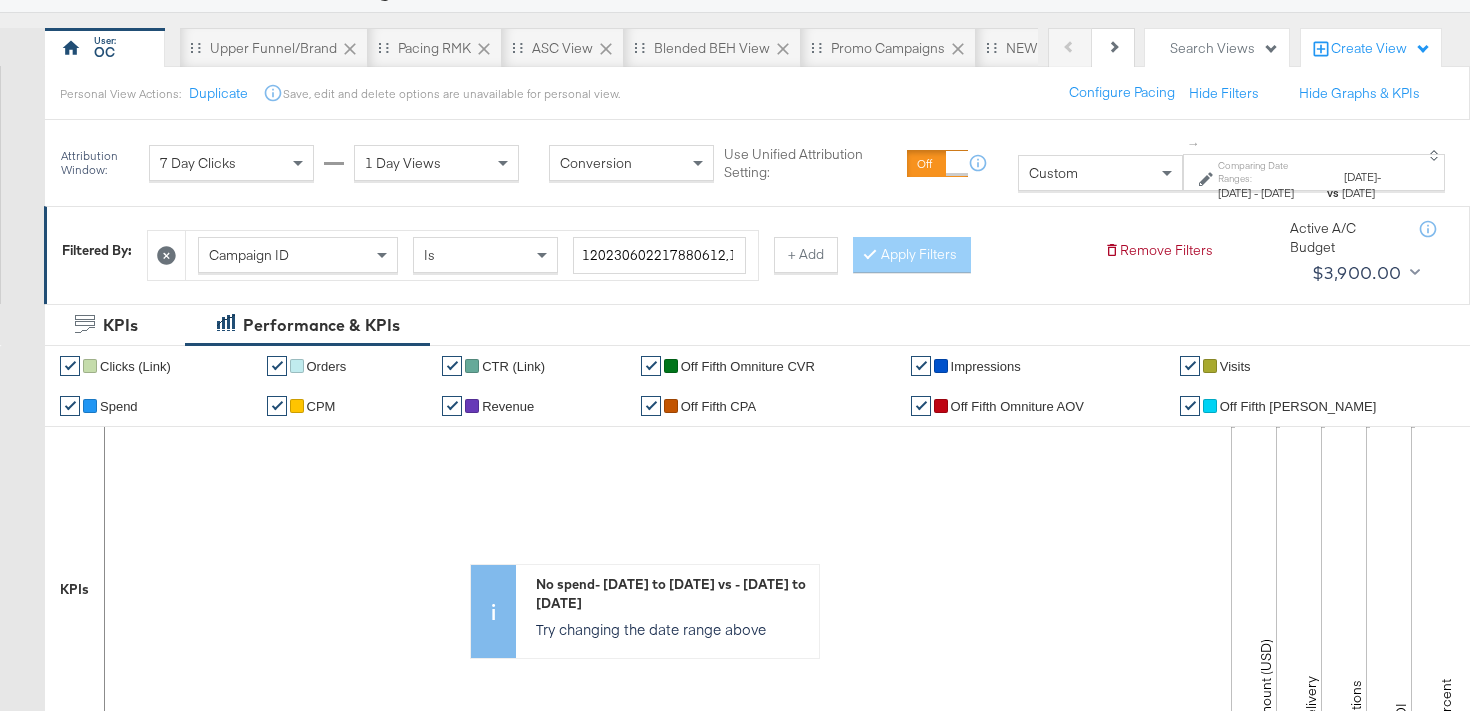 scroll, scrollTop: 156, scrollLeft: 0, axis: vertical 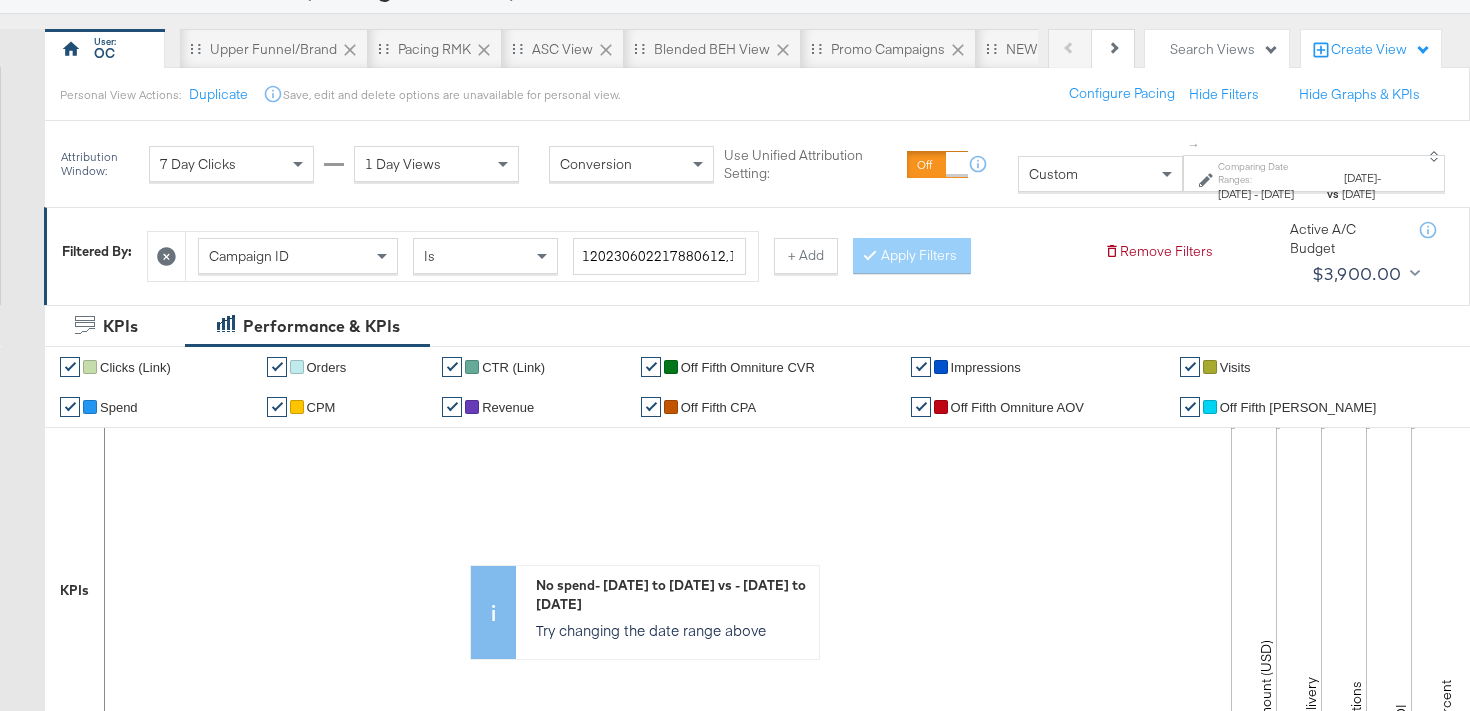 click 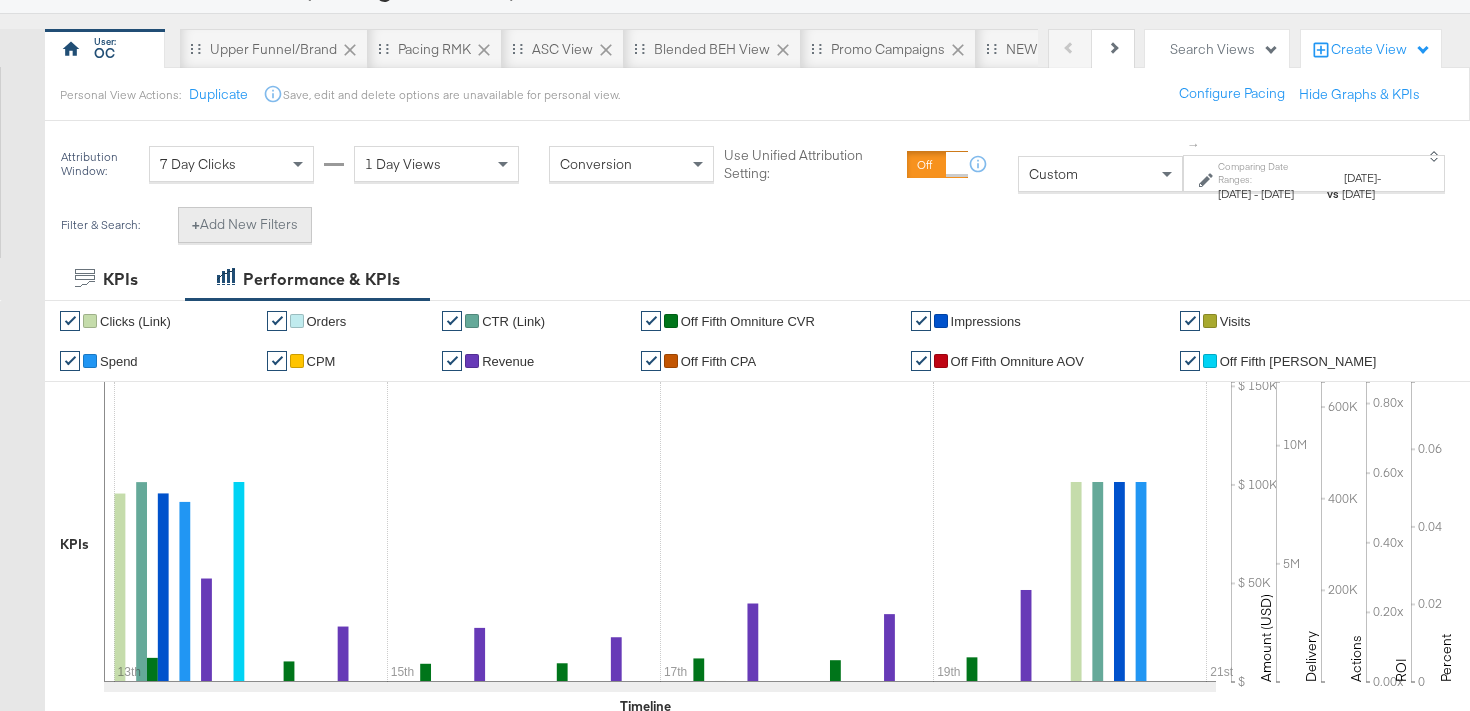 click on "+  Add New Filters" at bounding box center [245, 225] 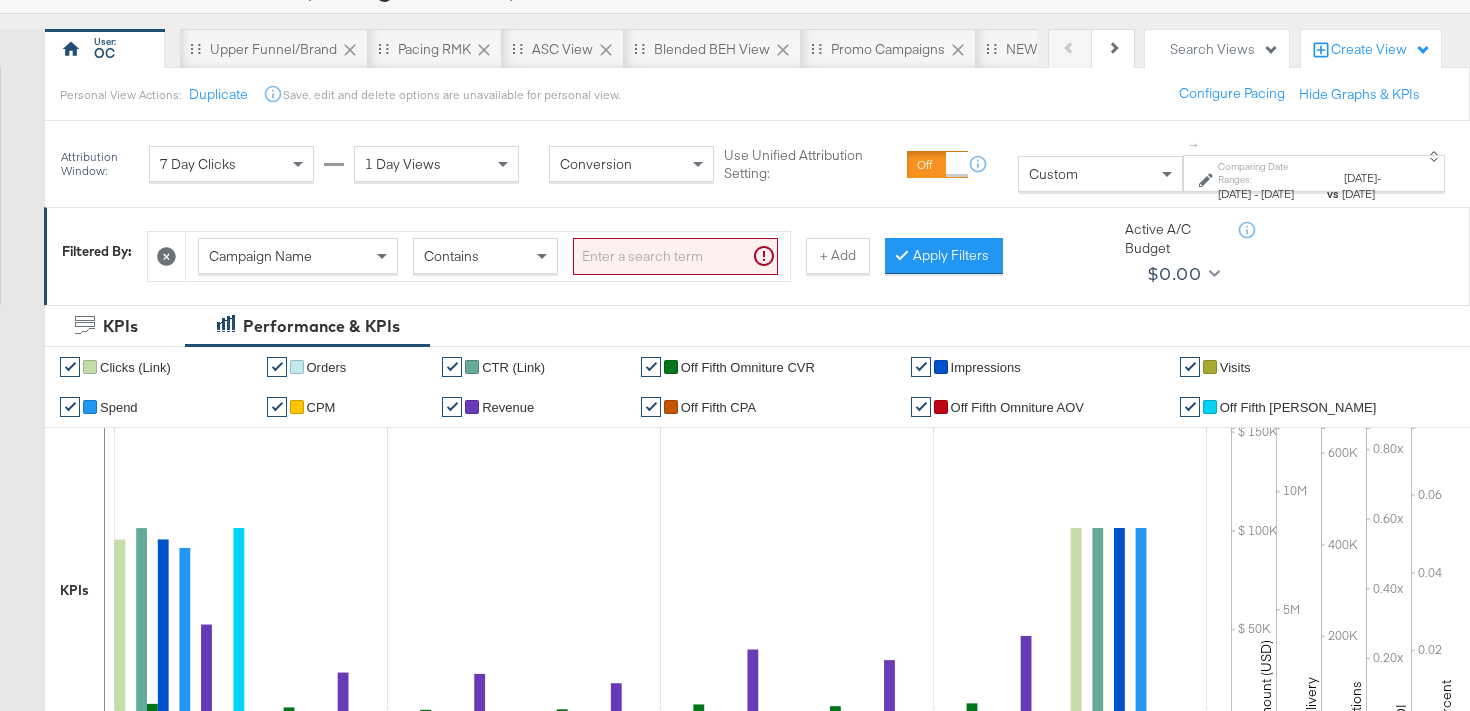 click on "Campaign Name" at bounding box center [260, 256] 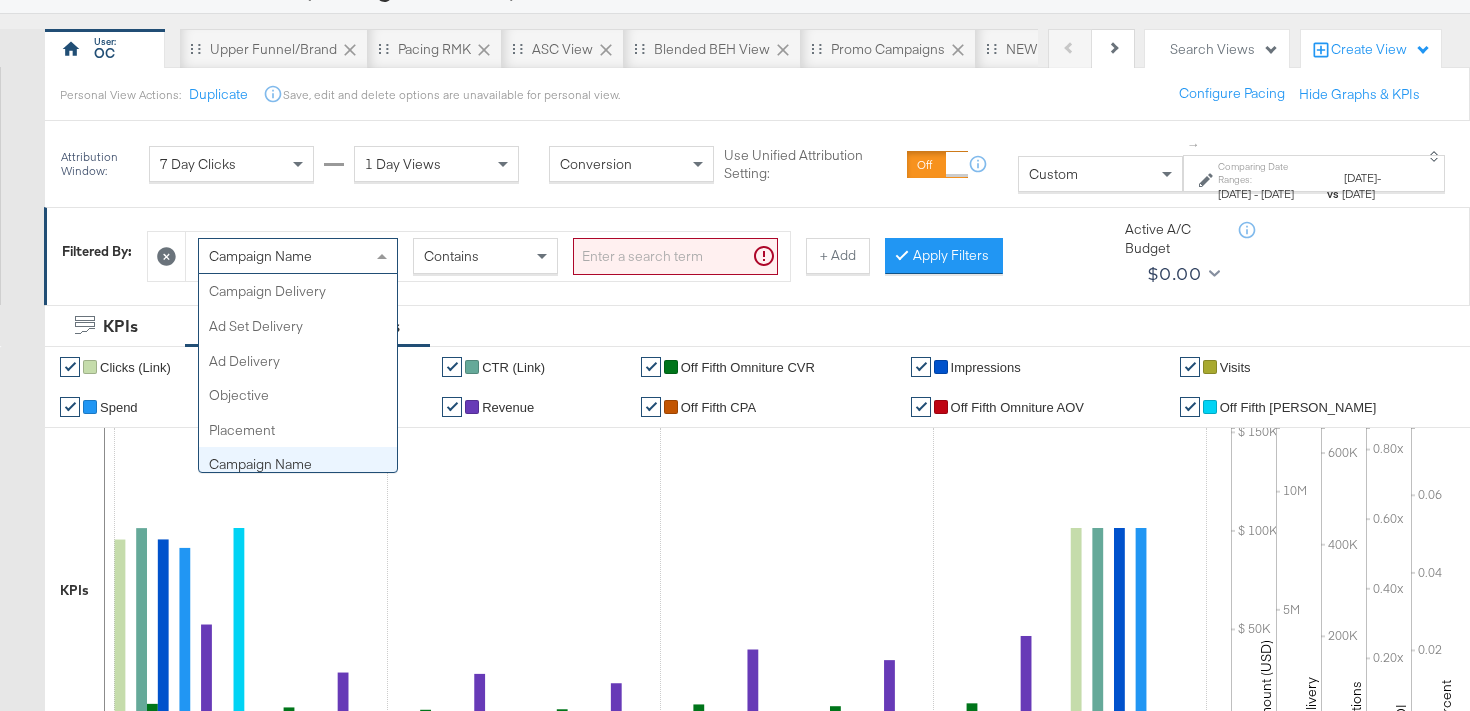 scroll, scrollTop: 173, scrollLeft: 0, axis: vertical 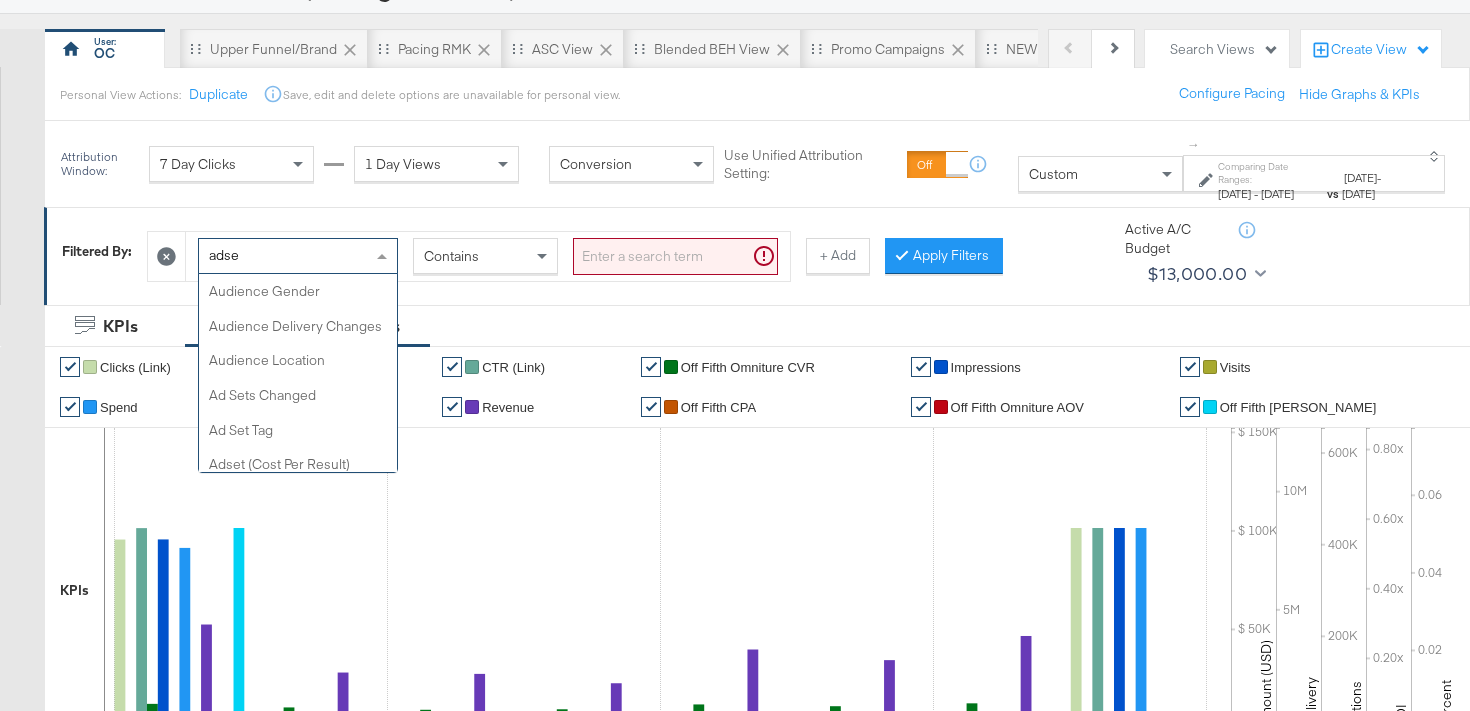 type on "adset" 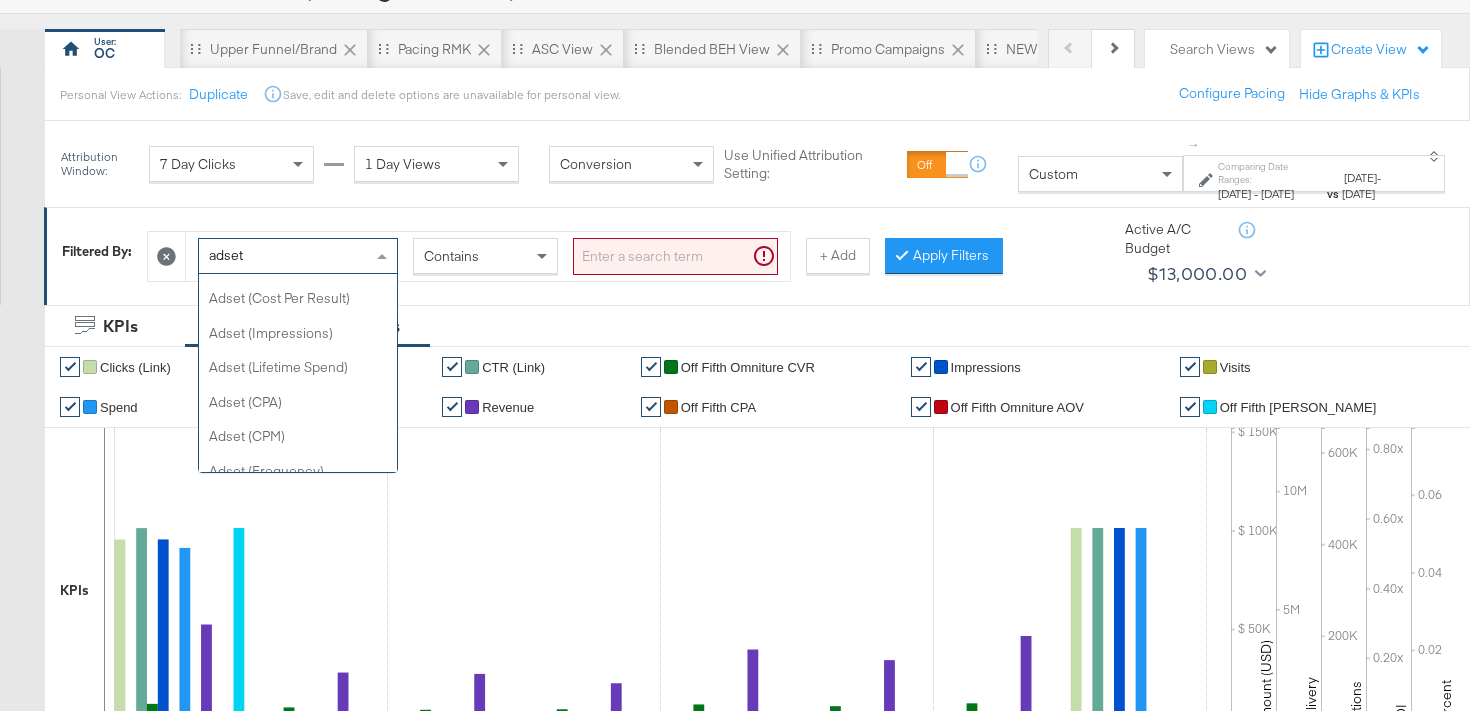 scroll, scrollTop: 356, scrollLeft: 0, axis: vertical 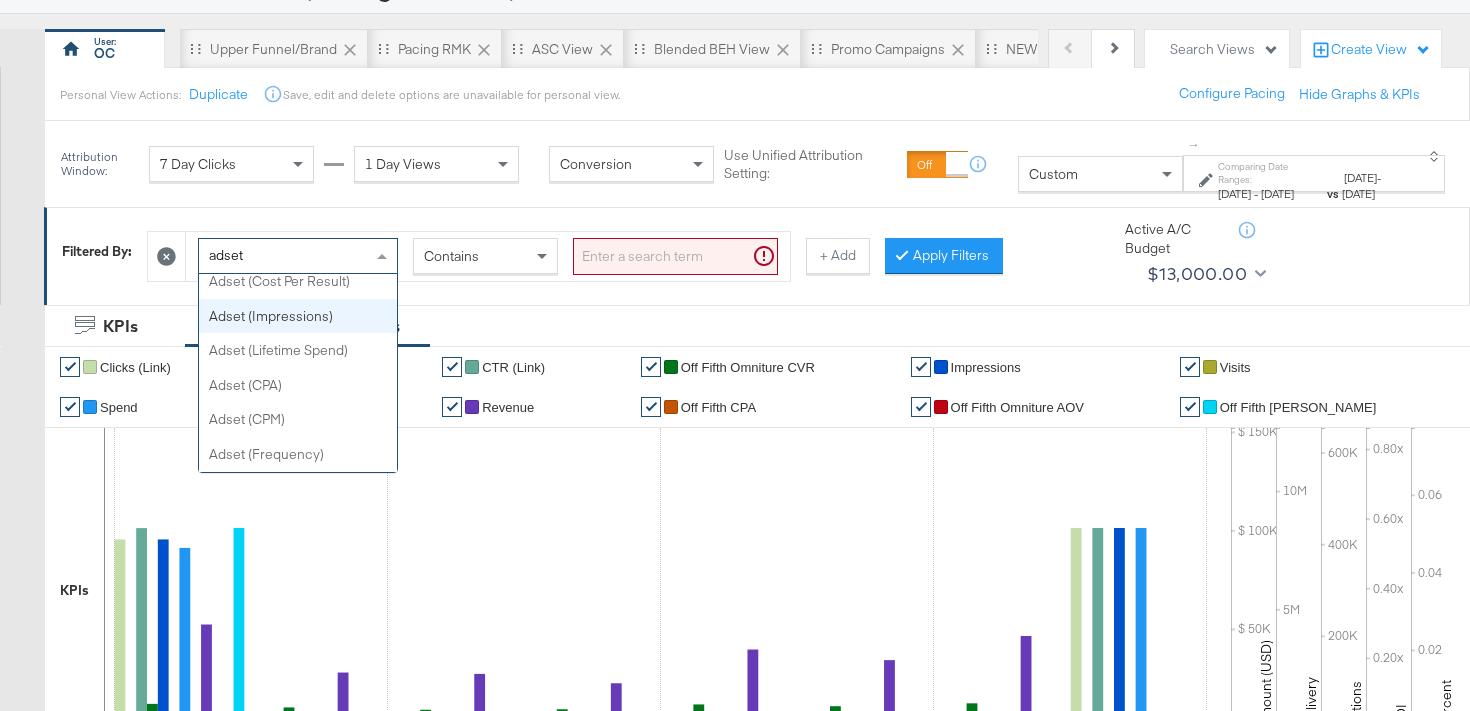 type 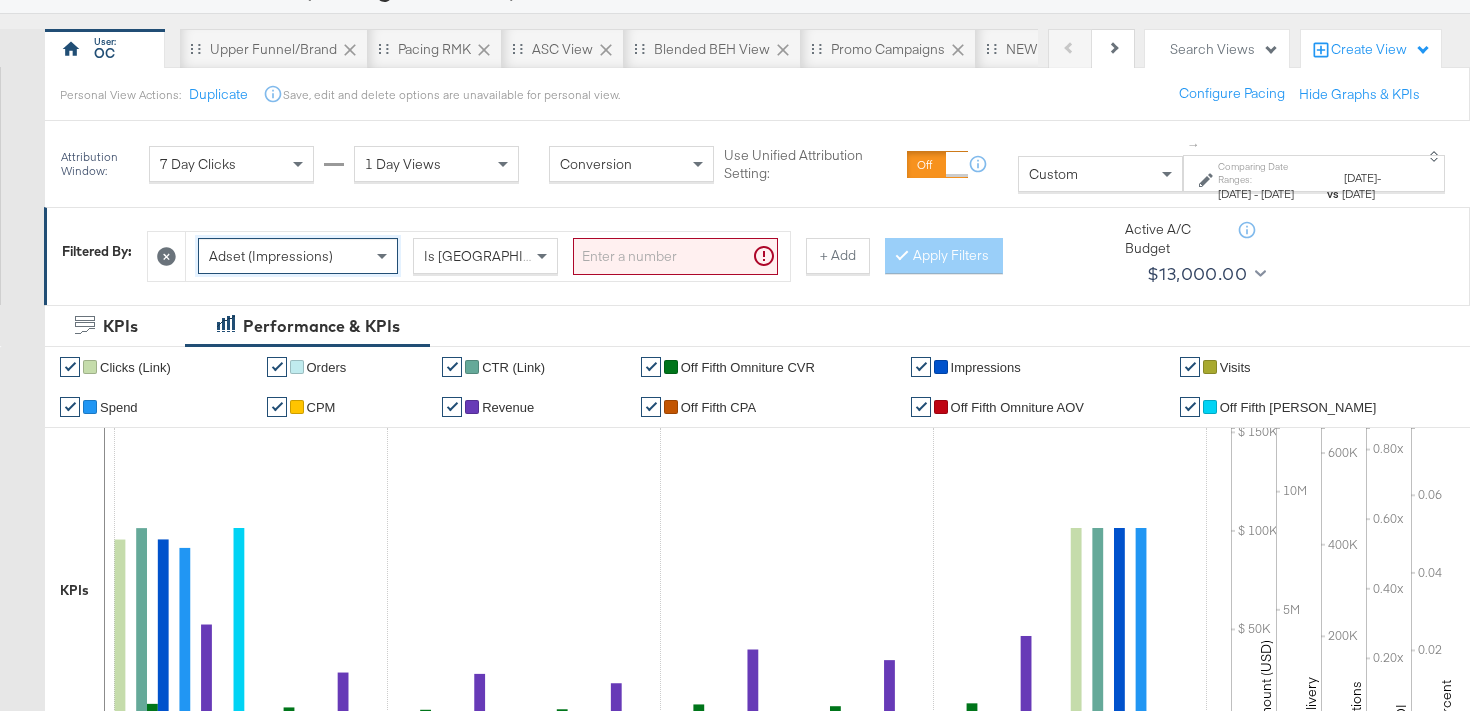 click at bounding box center [675, 256] 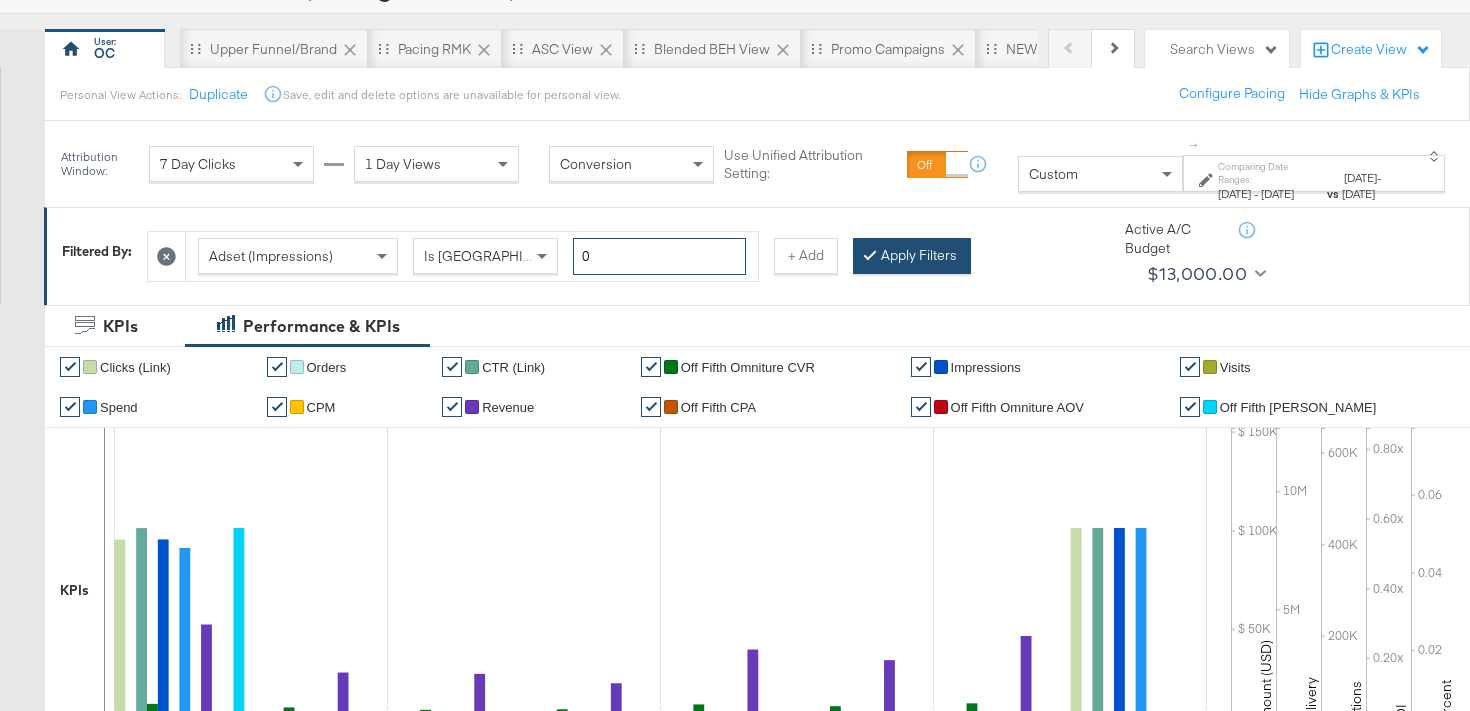 type on "0" 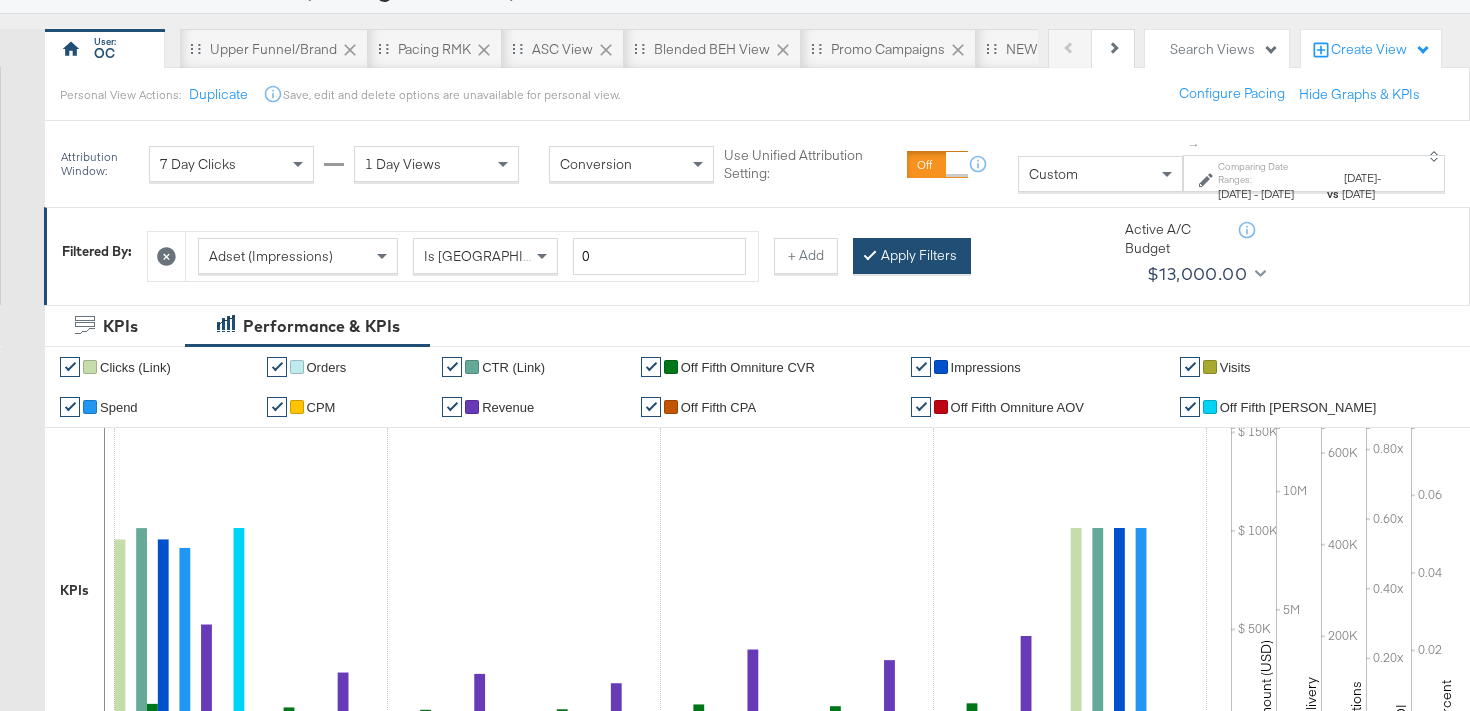 click on "Apply Filters" at bounding box center (912, 256) 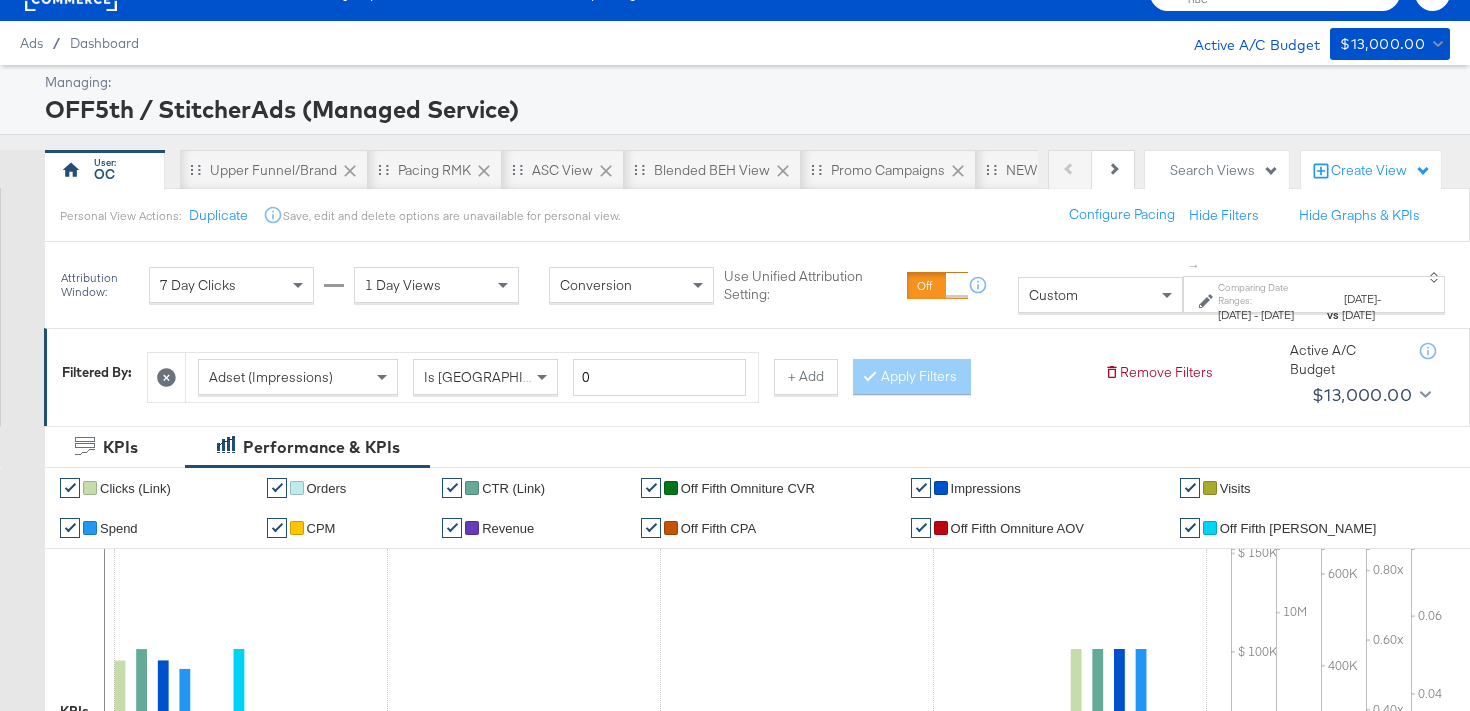 scroll, scrollTop: 0, scrollLeft: 0, axis: both 